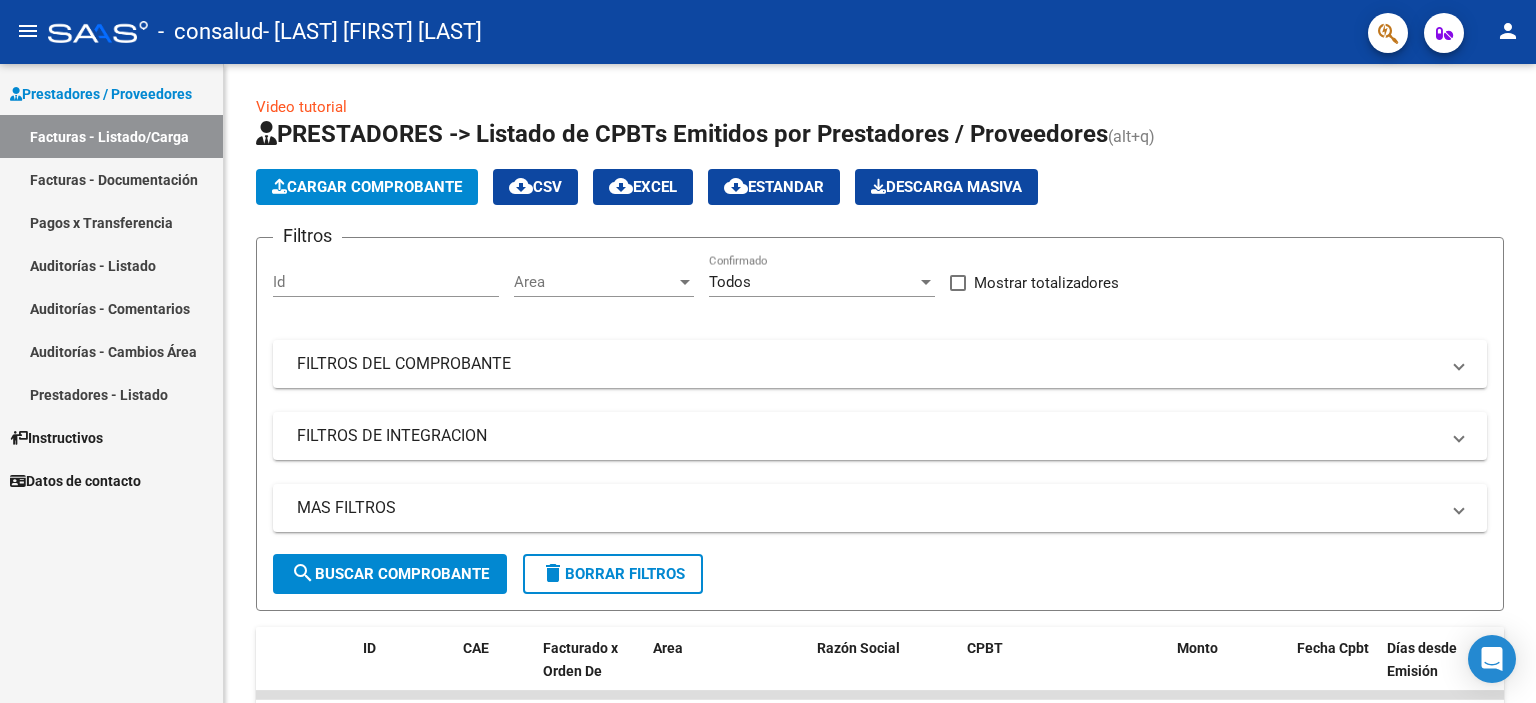 scroll, scrollTop: 0, scrollLeft: 0, axis: both 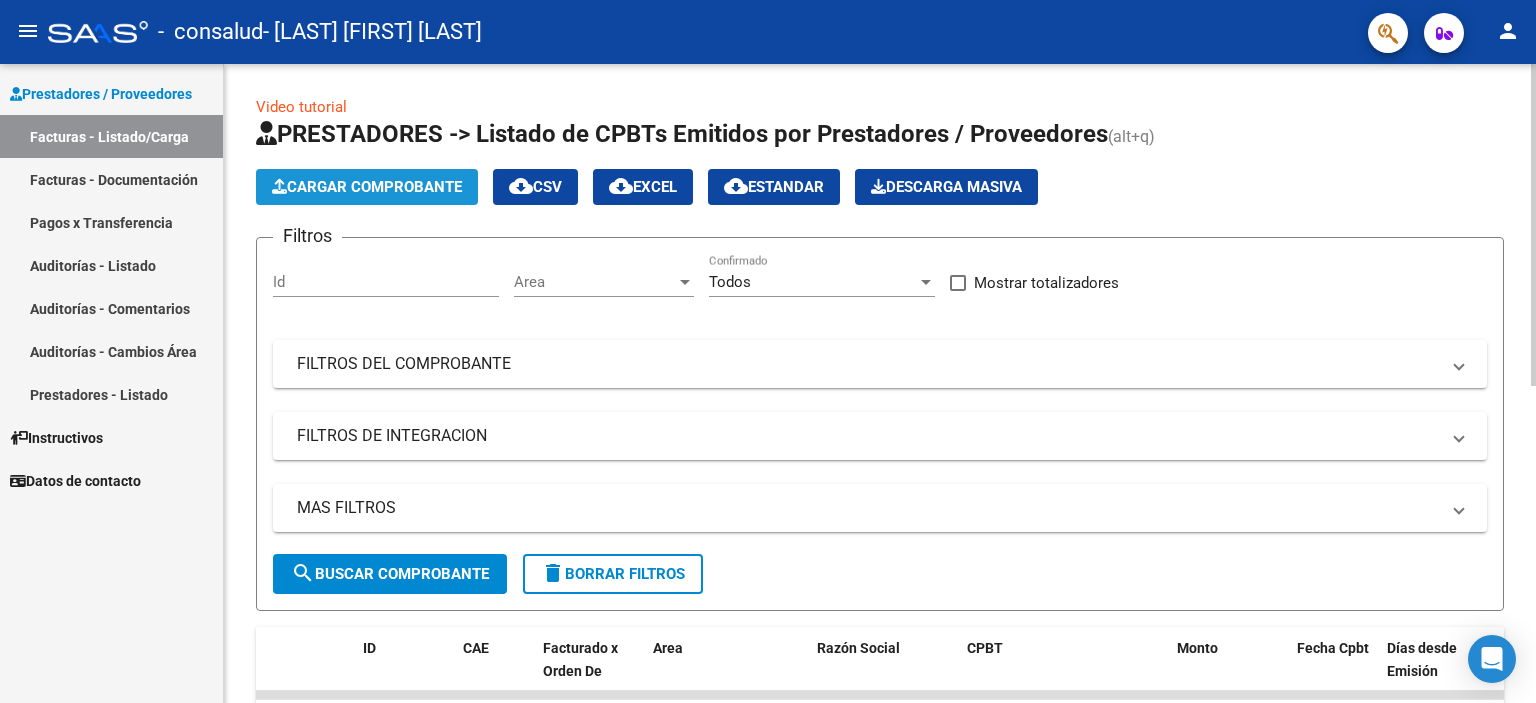 click on "Cargar Comprobante" 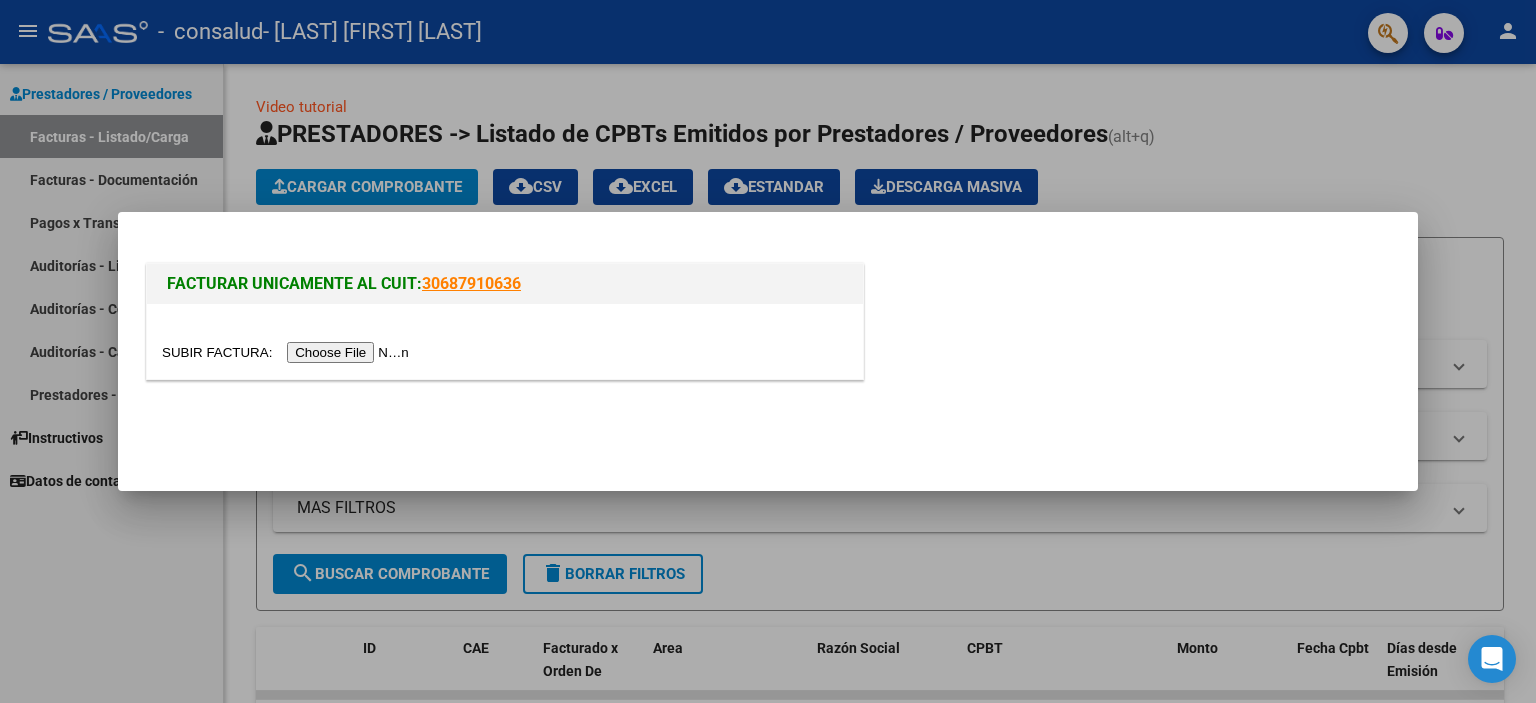 click at bounding box center (288, 352) 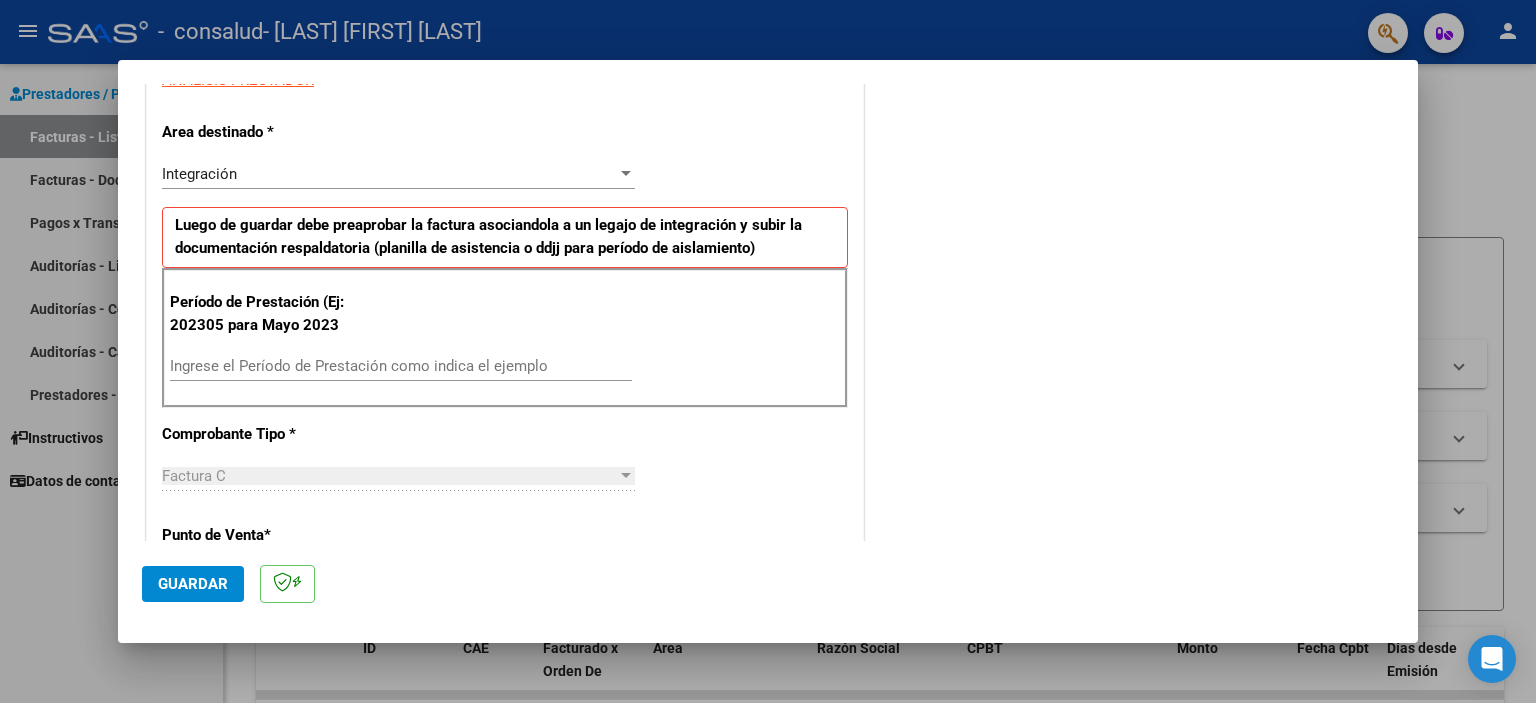 scroll, scrollTop: 400, scrollLeft: 0, axis: vertical 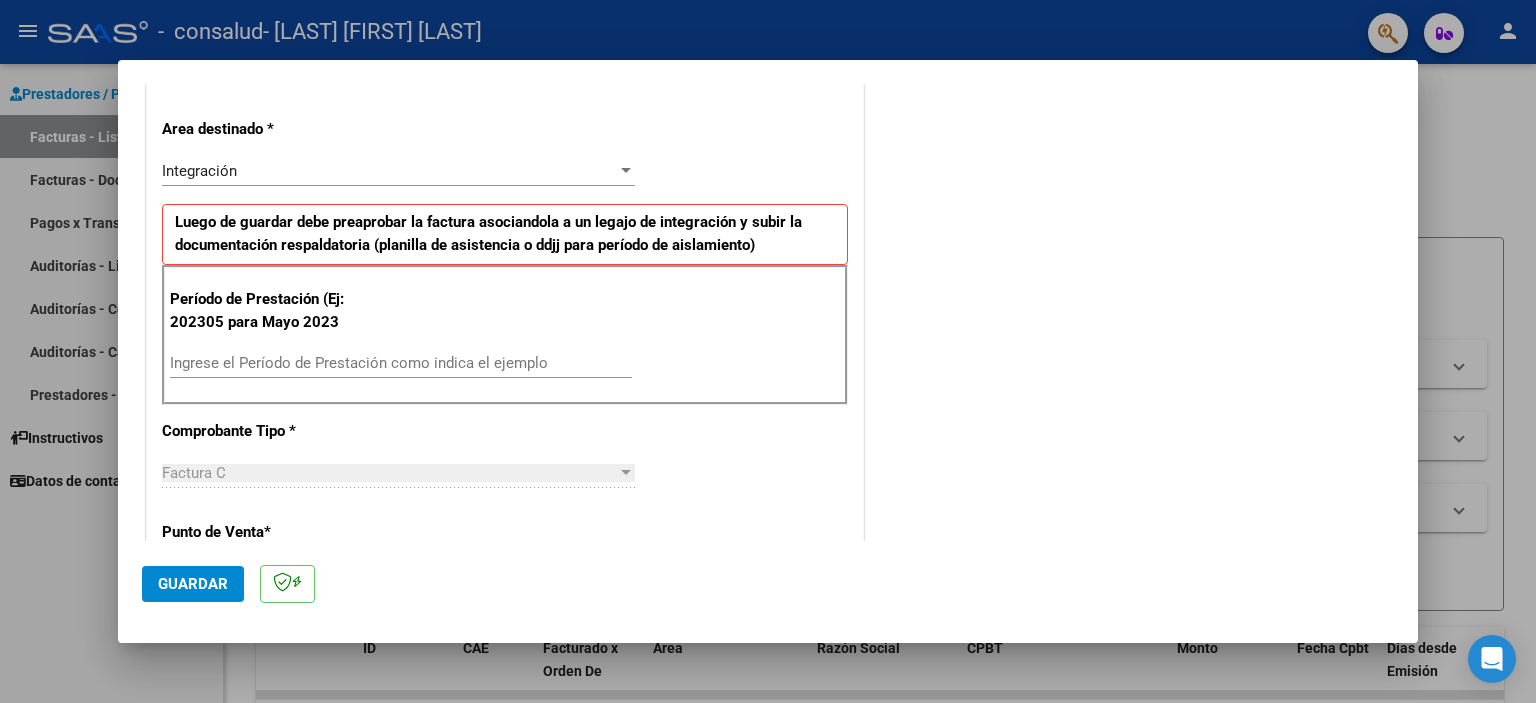 click on "Ingrese el Período de Prestación como indica el ejemplo" at bounding box center [401, 363] 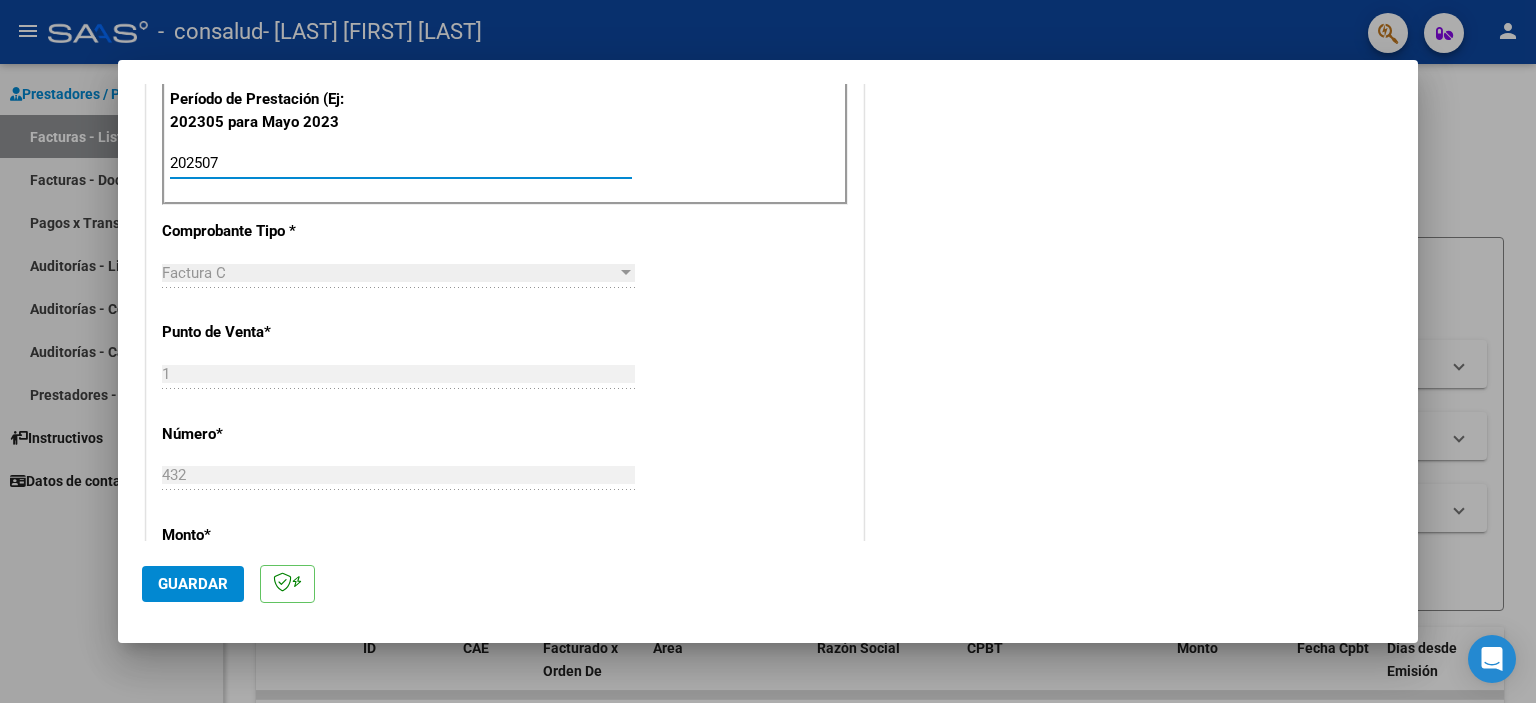scroll, scrollTop: 700, scrollLeft: 0, axis: vertical 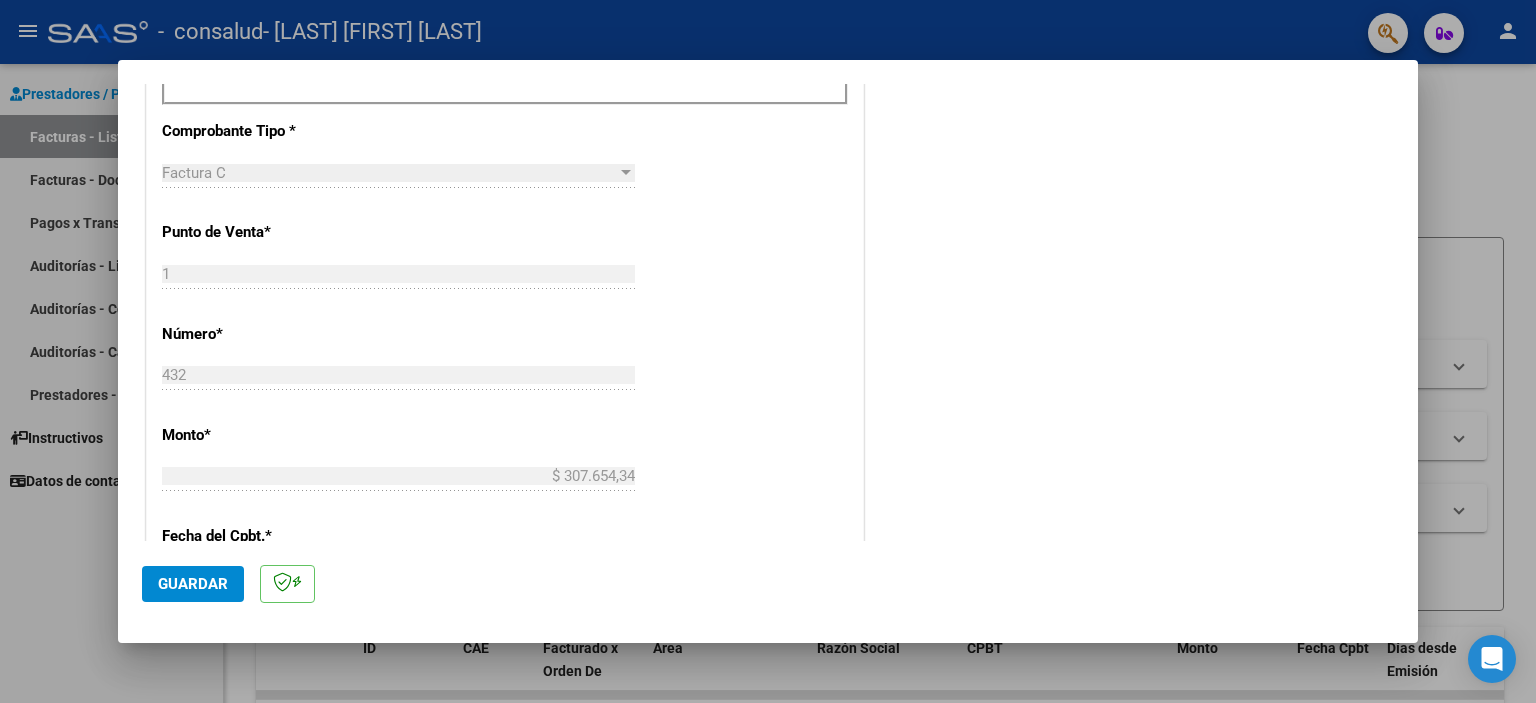 type on "202507" 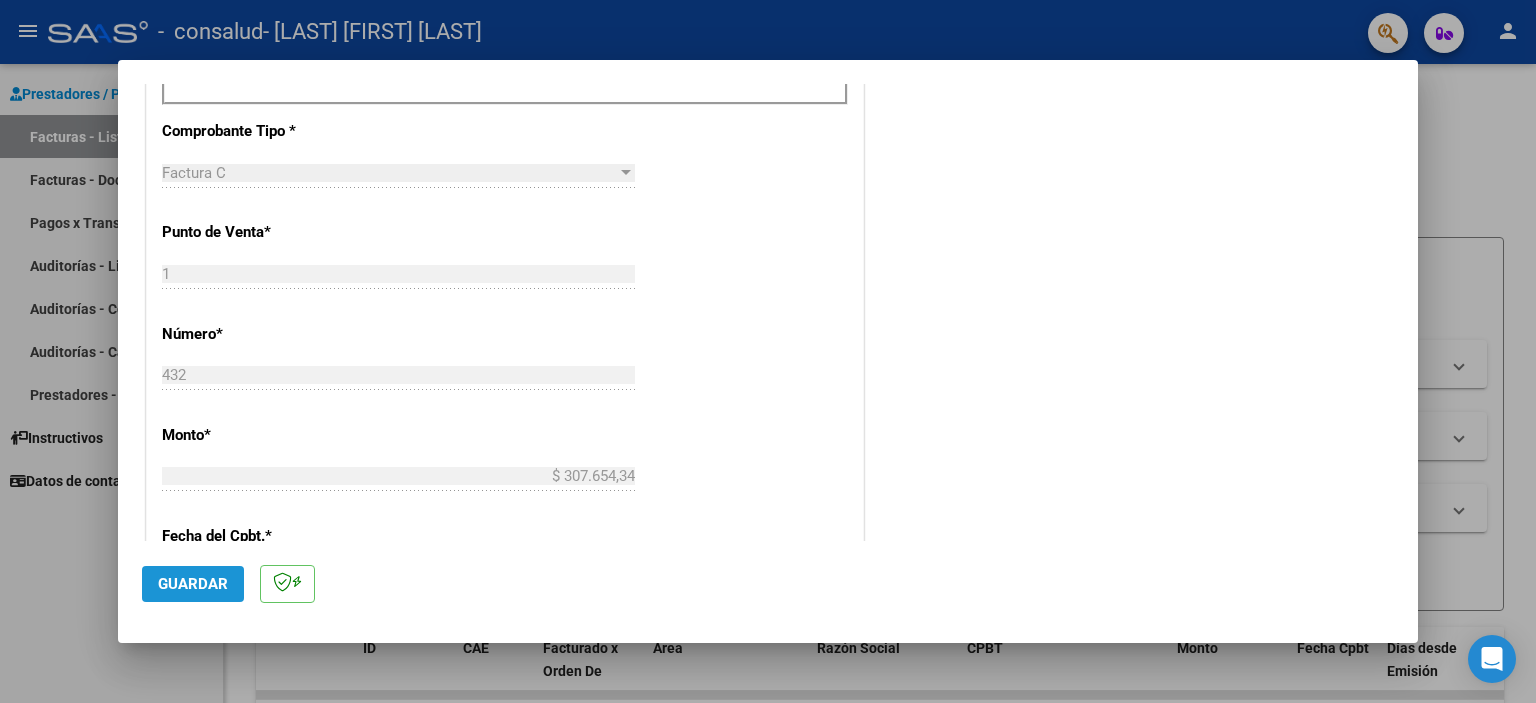 click on "Guardar" 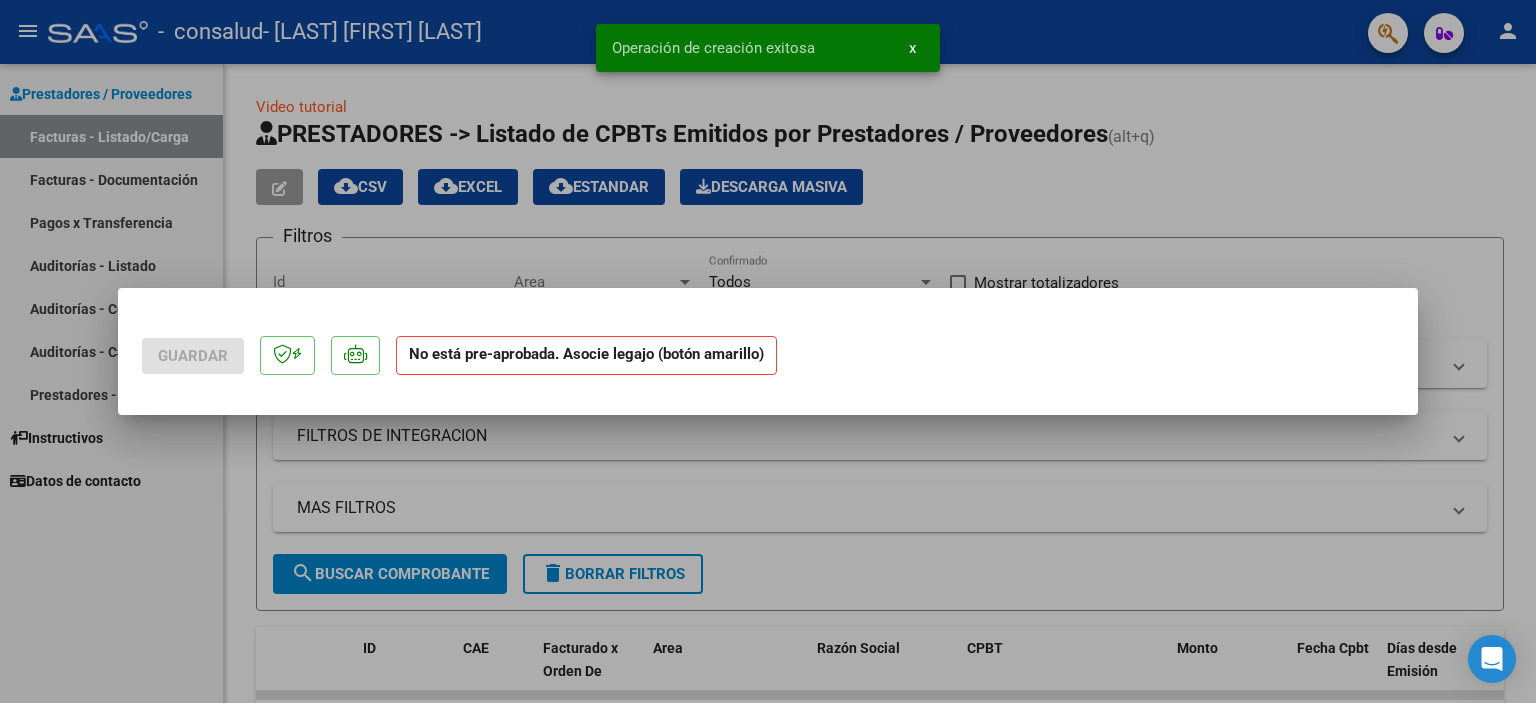 scroll, scrollTop: 0, scrollLeft: 0, axis: both 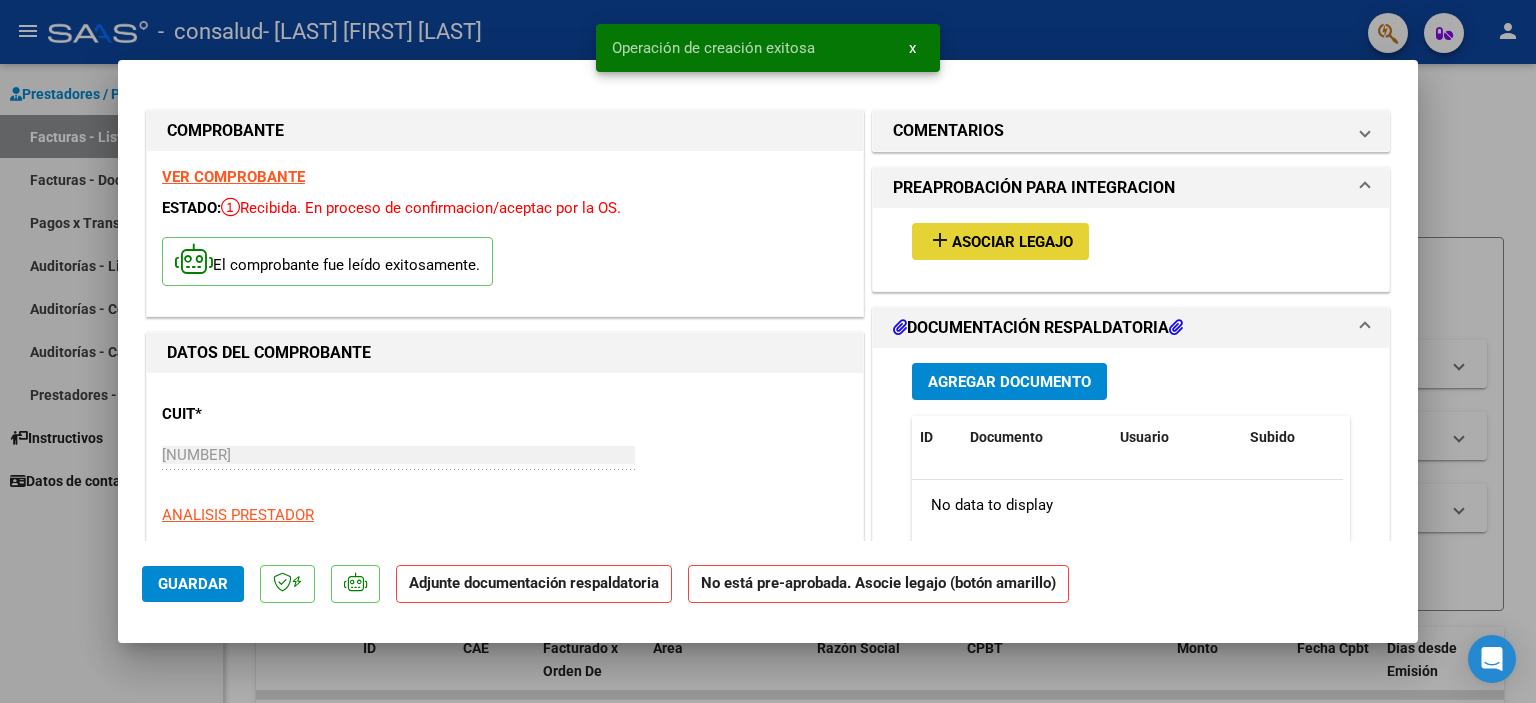 click on "Asociar Legajo" at bounding box center (1012, 242) 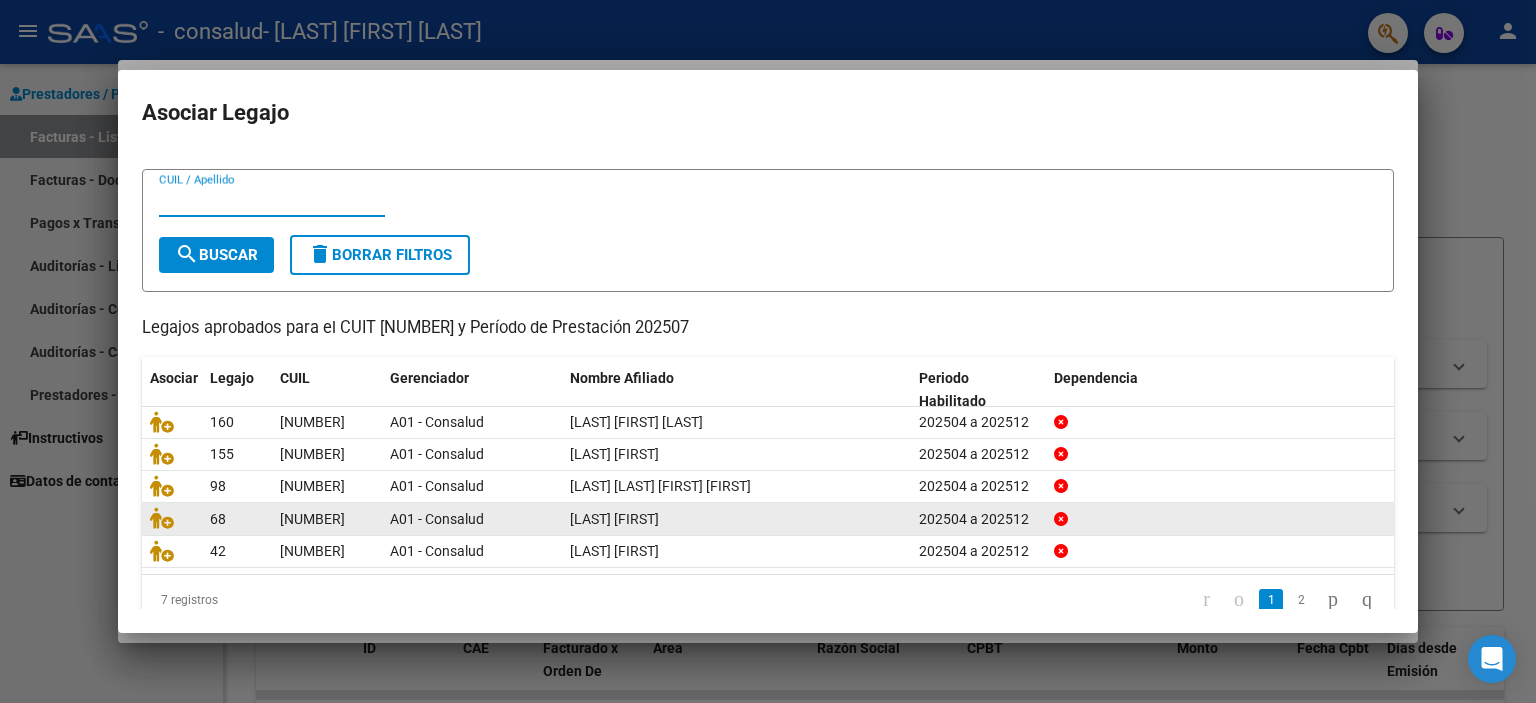 scroll, scrollTop: 62, scrollLeft: 0, axis: vertical 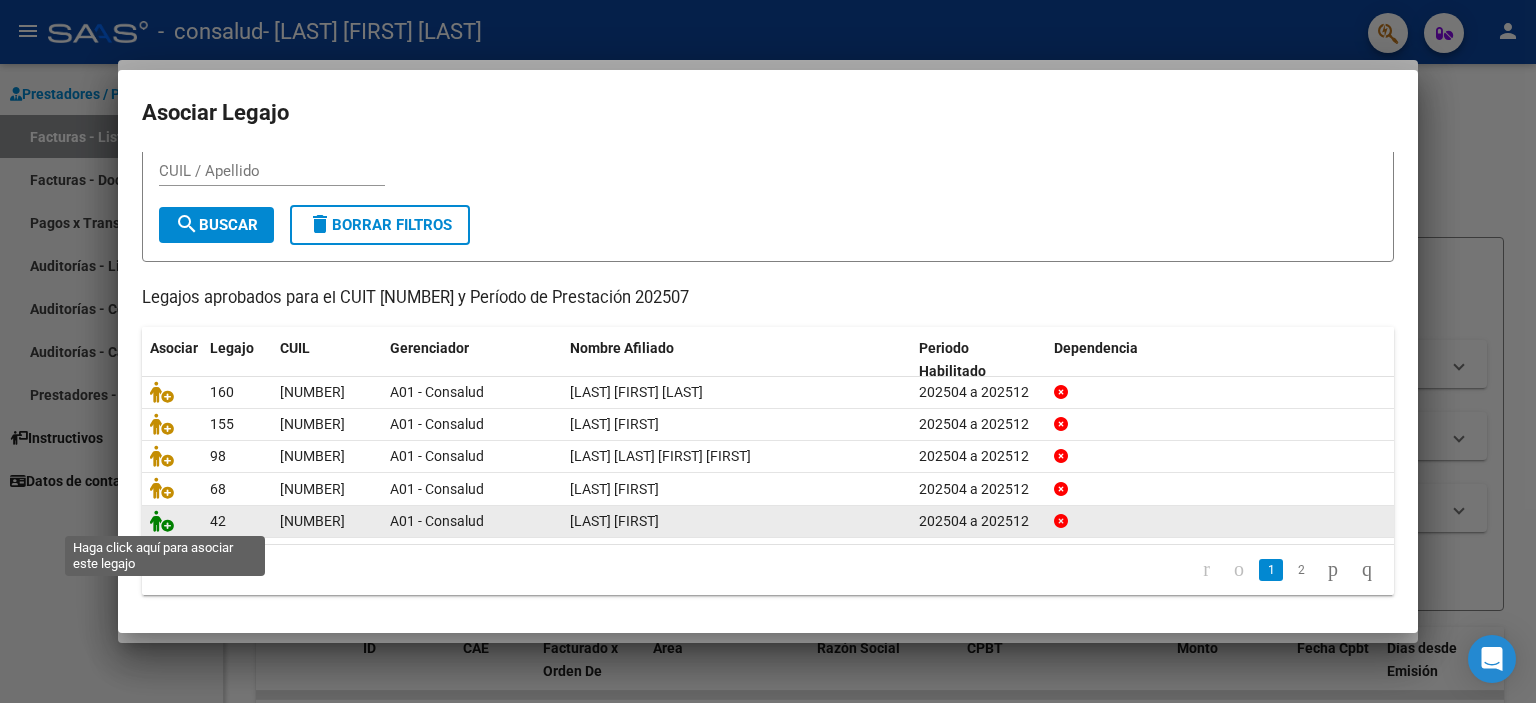 click 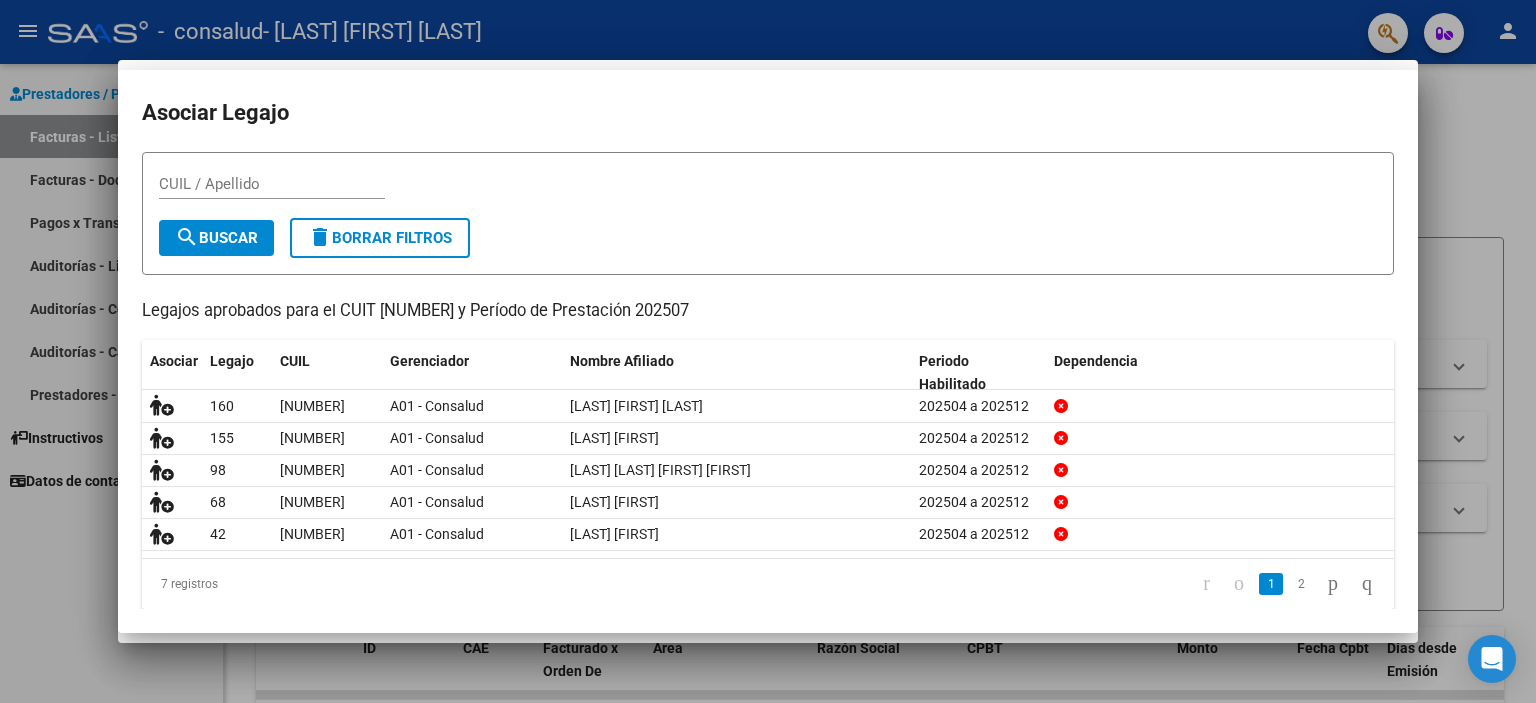 scroll, scrollTop: 0, scrollLeft: 0, axis: both 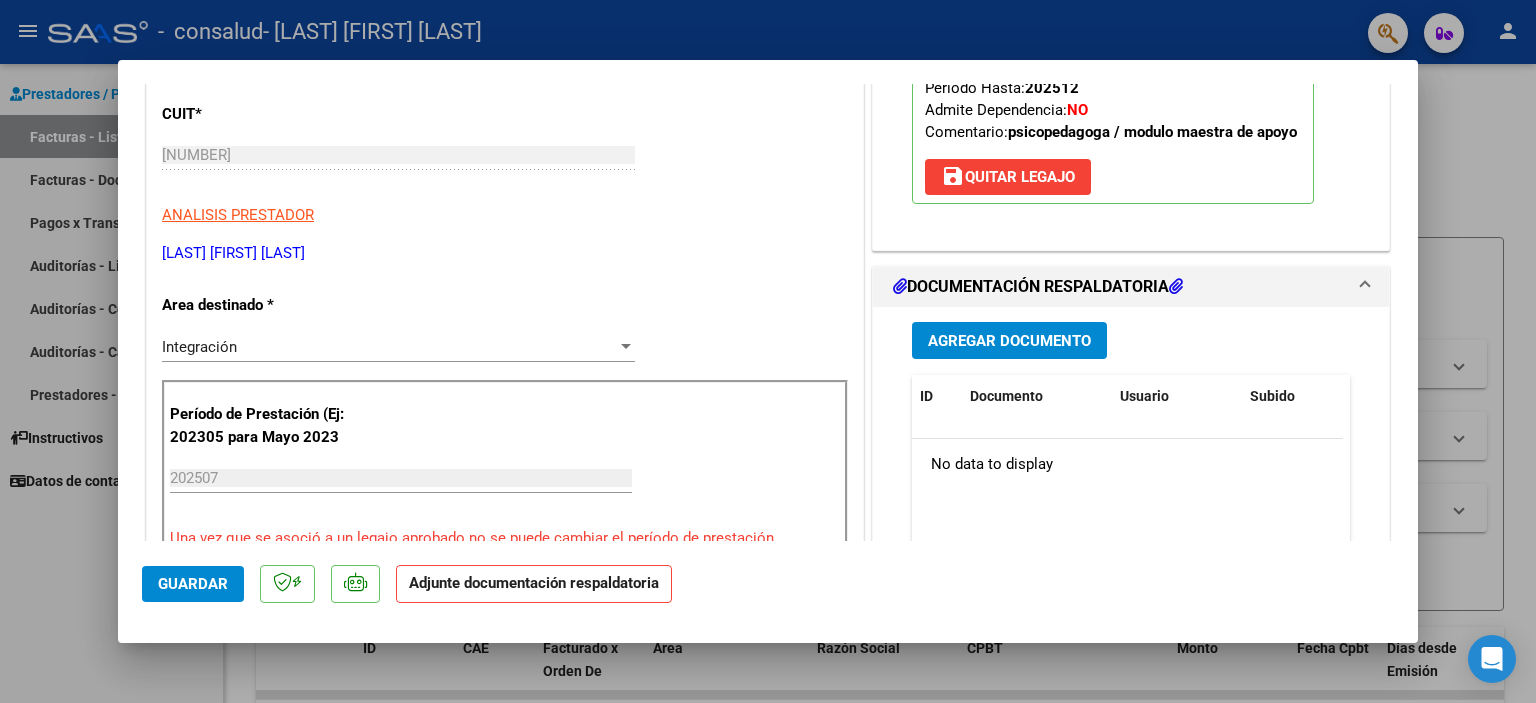 click on "Agregar Documento" at bounding box center (1009, 341) 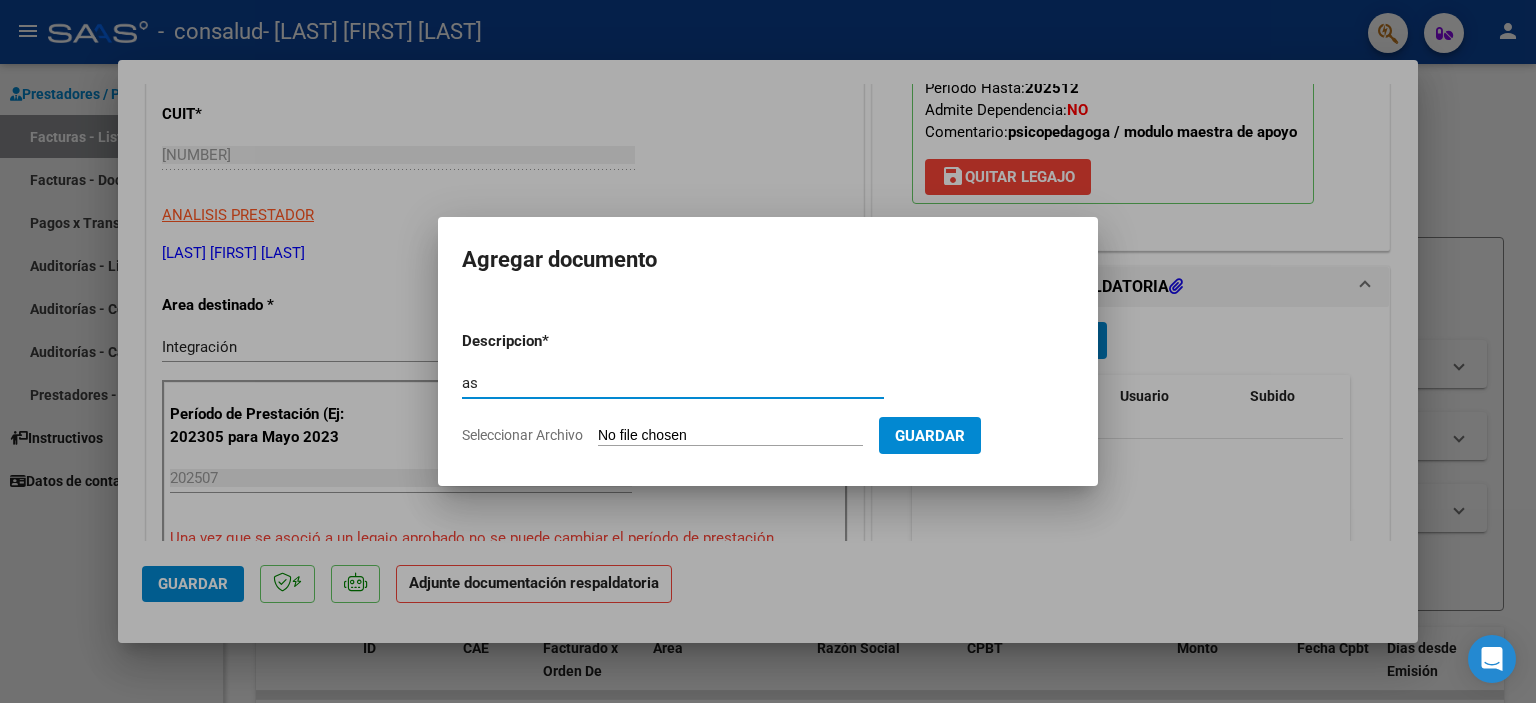 type on "a" 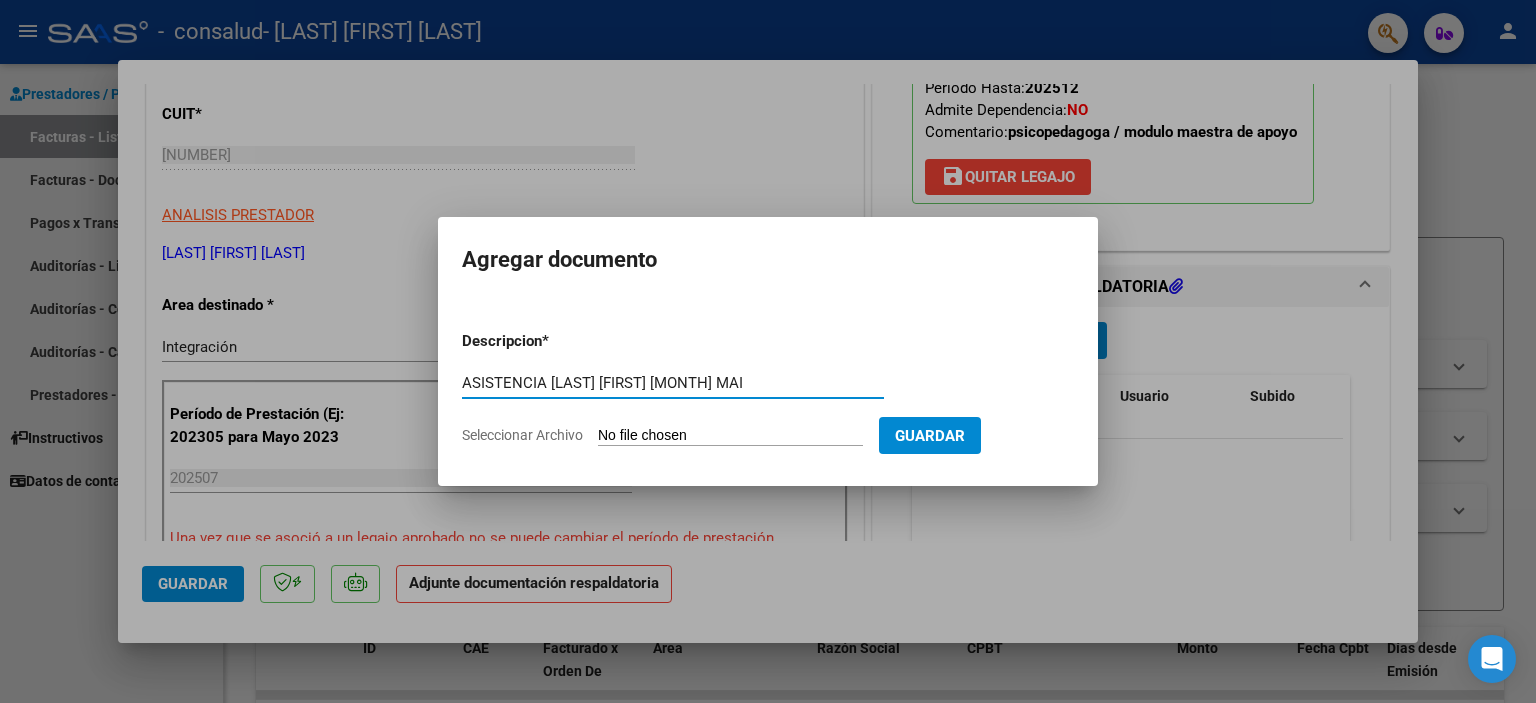 type on "ASISTENCIA [LAST] [FIRST] [MONTH] MAI" 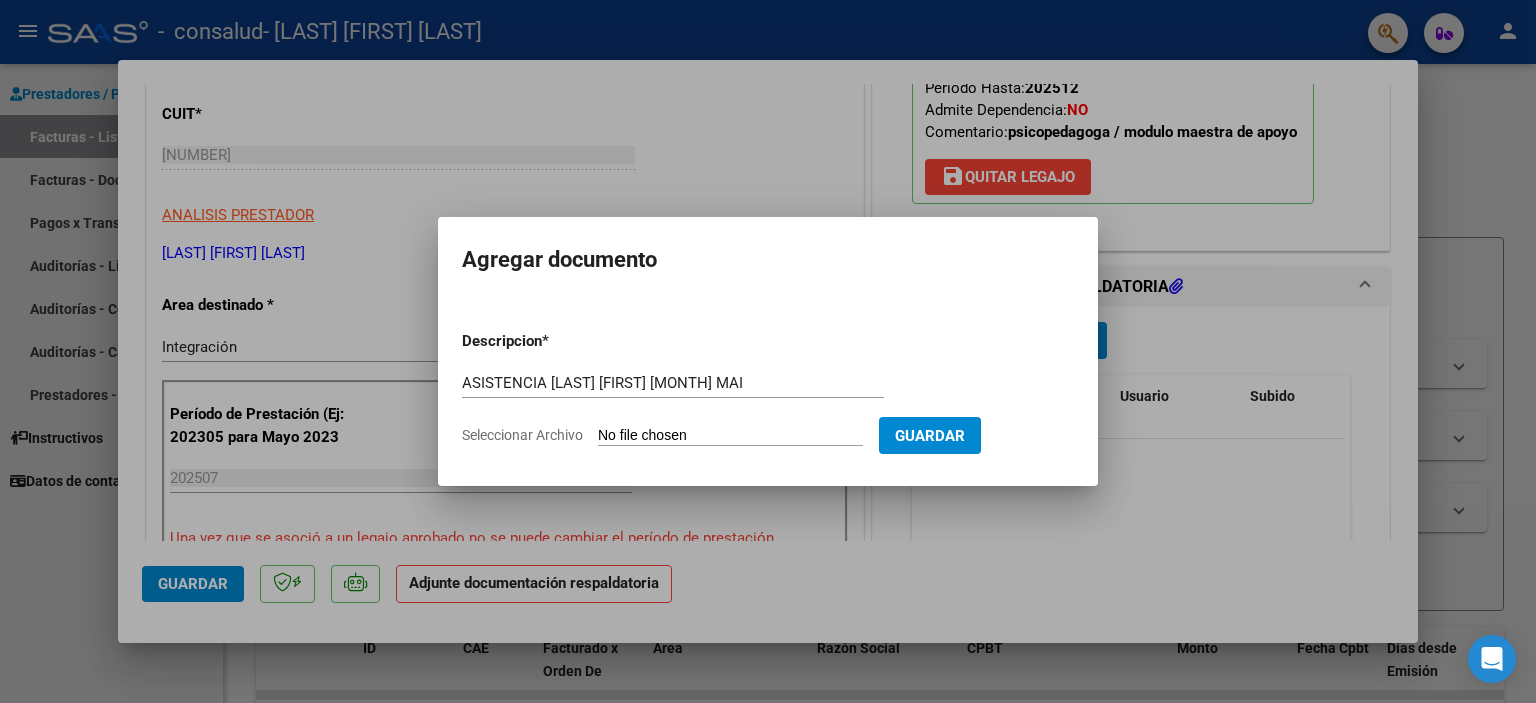 click on "Seleccionar Archivo" at bounding box center (730, 436) 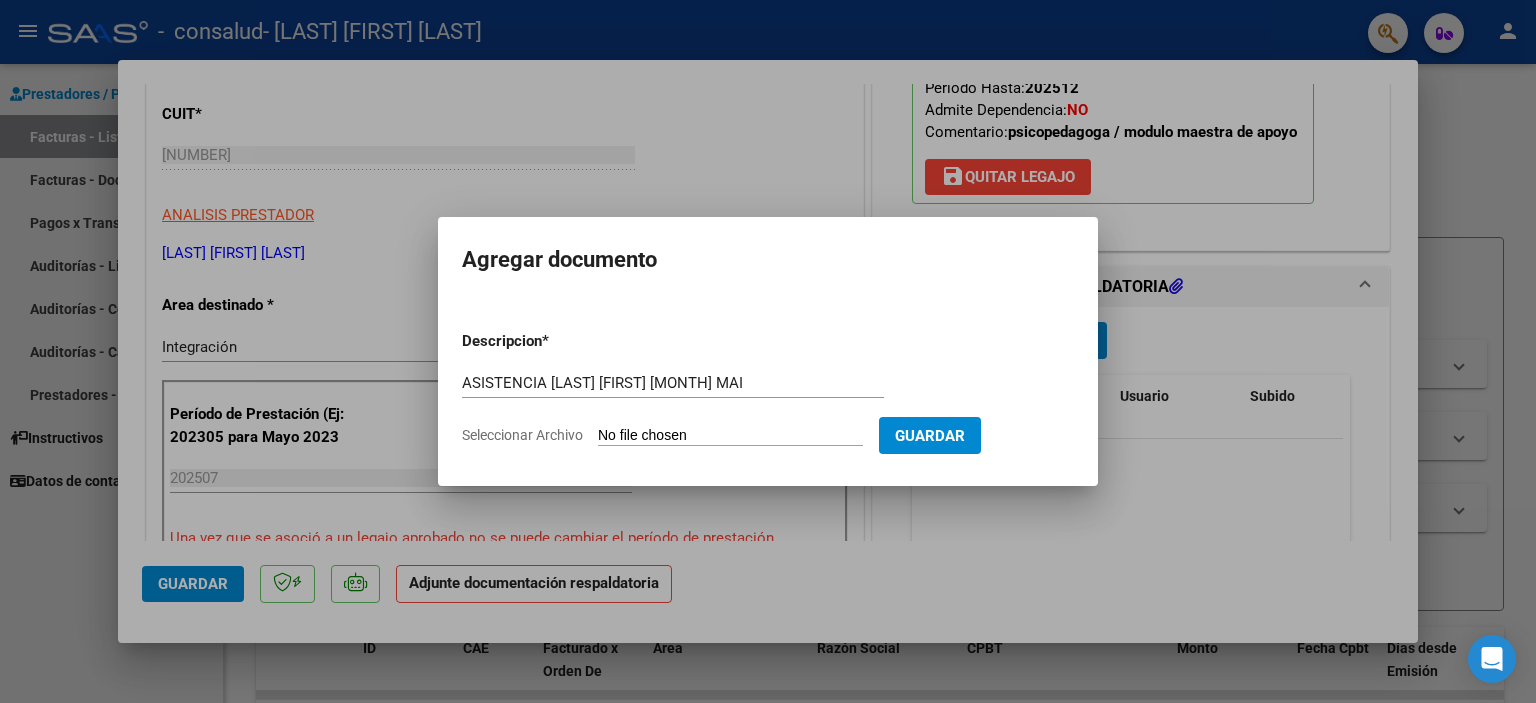 type on "C:\fakepath\[LAST] [FIRST] ASISTENCIA MAI [MONTH].pdf" 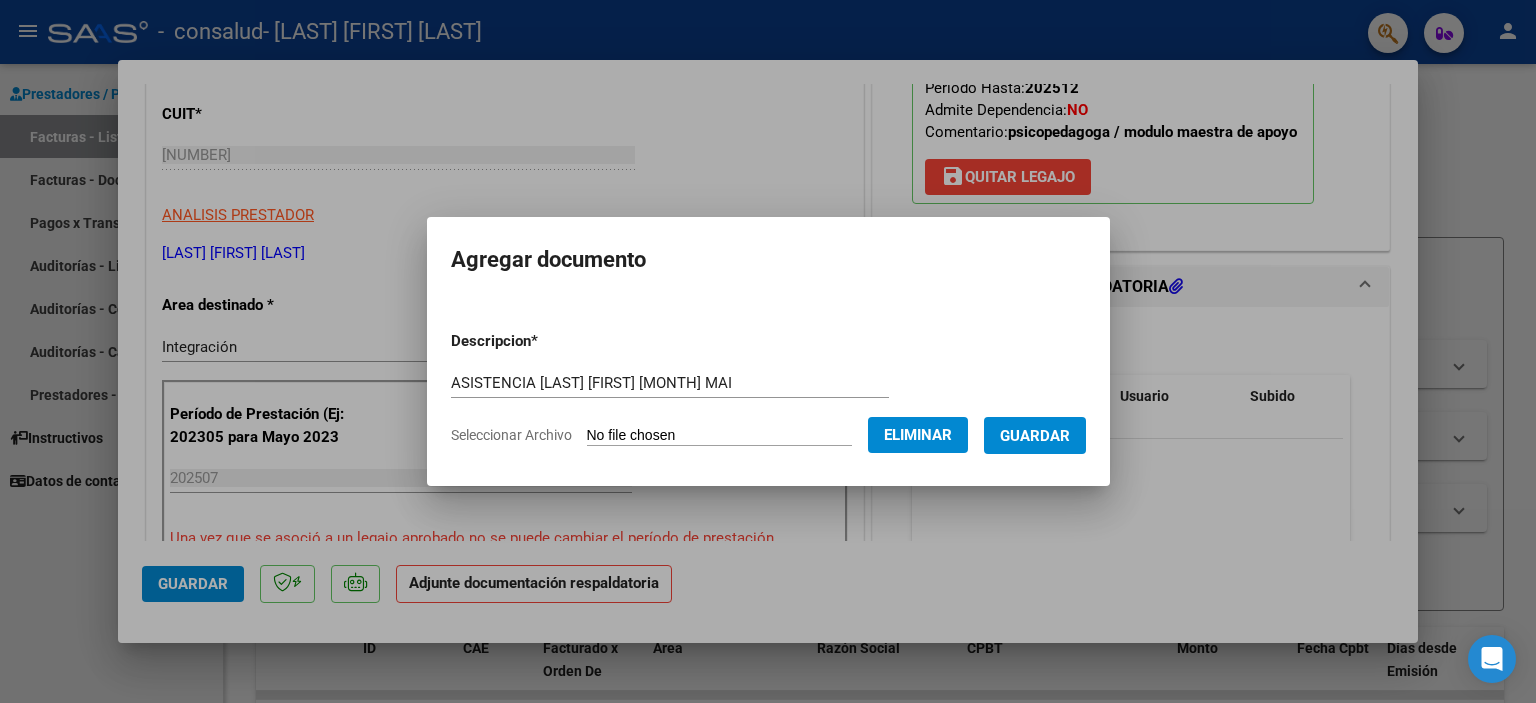 click on "Guardar" at bounding box center (1035, 436) 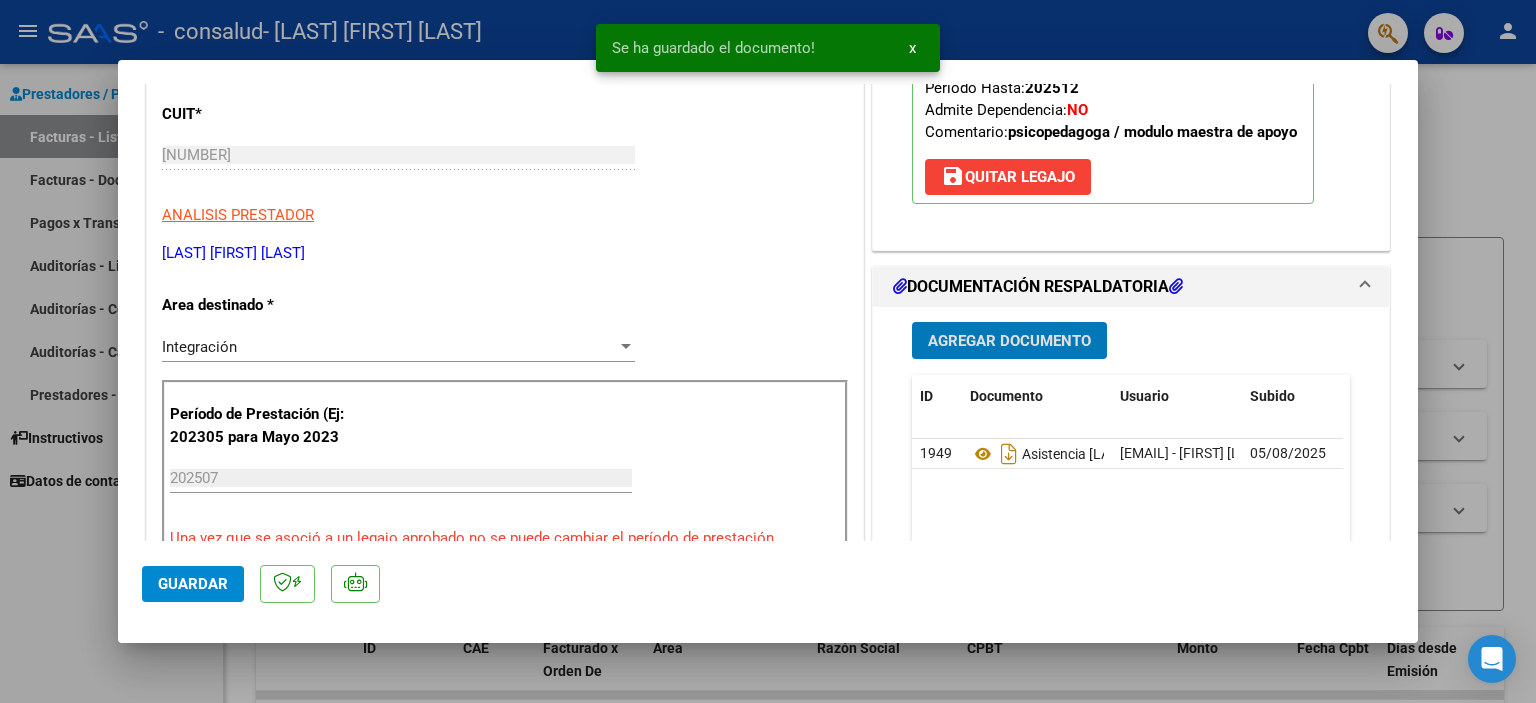 click on "Guardar" 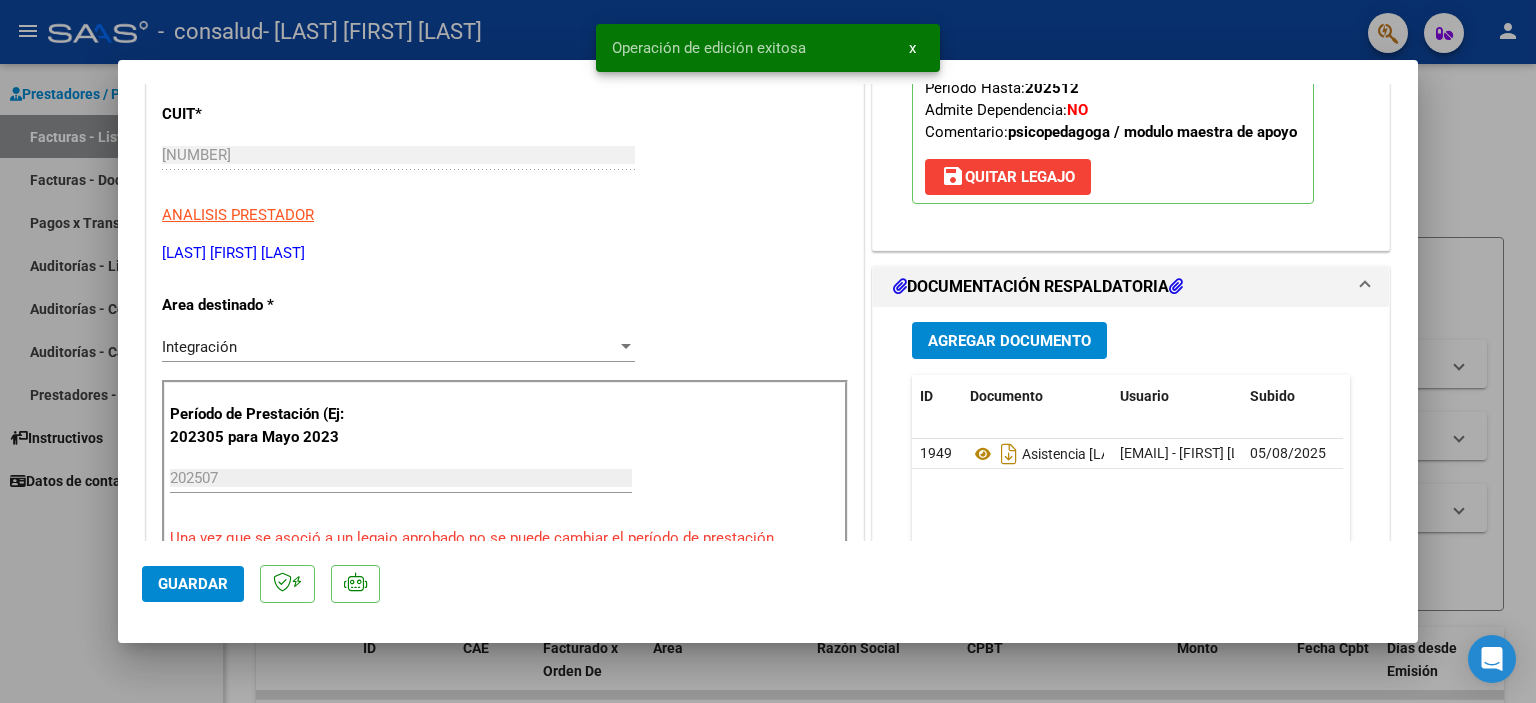 click at bounding box center (768, 351) 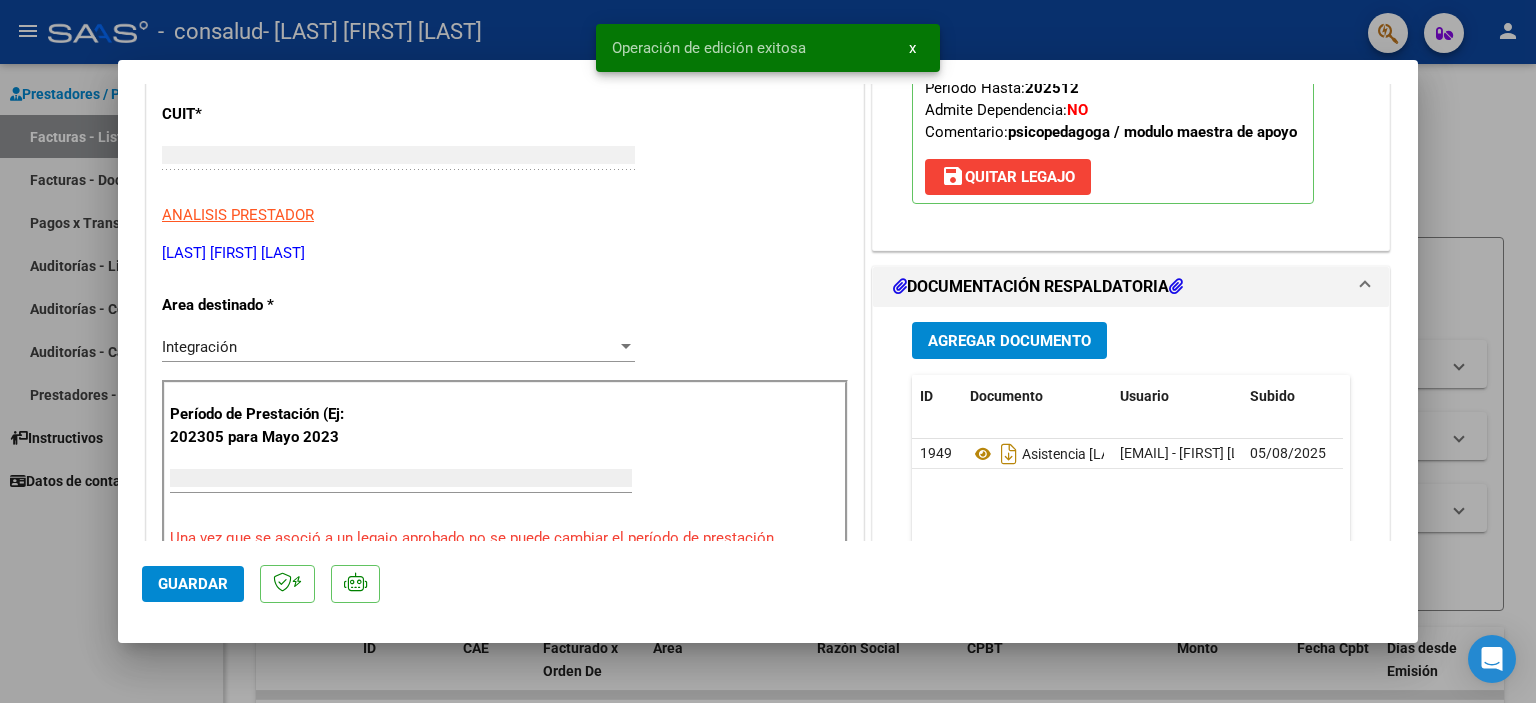 type on "$ 0,00" 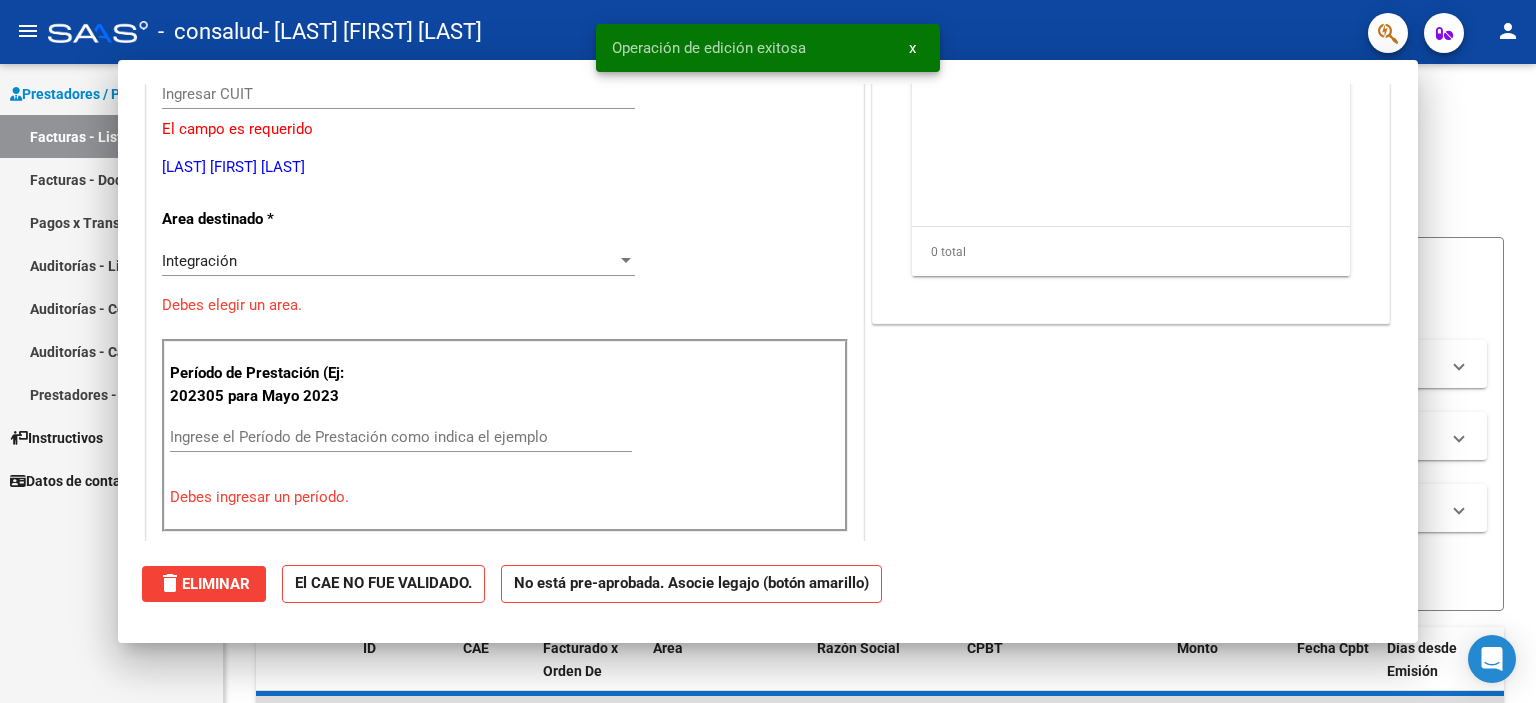 scroll, scrollTop: 239, scrollLeft: 0, axis: vertical 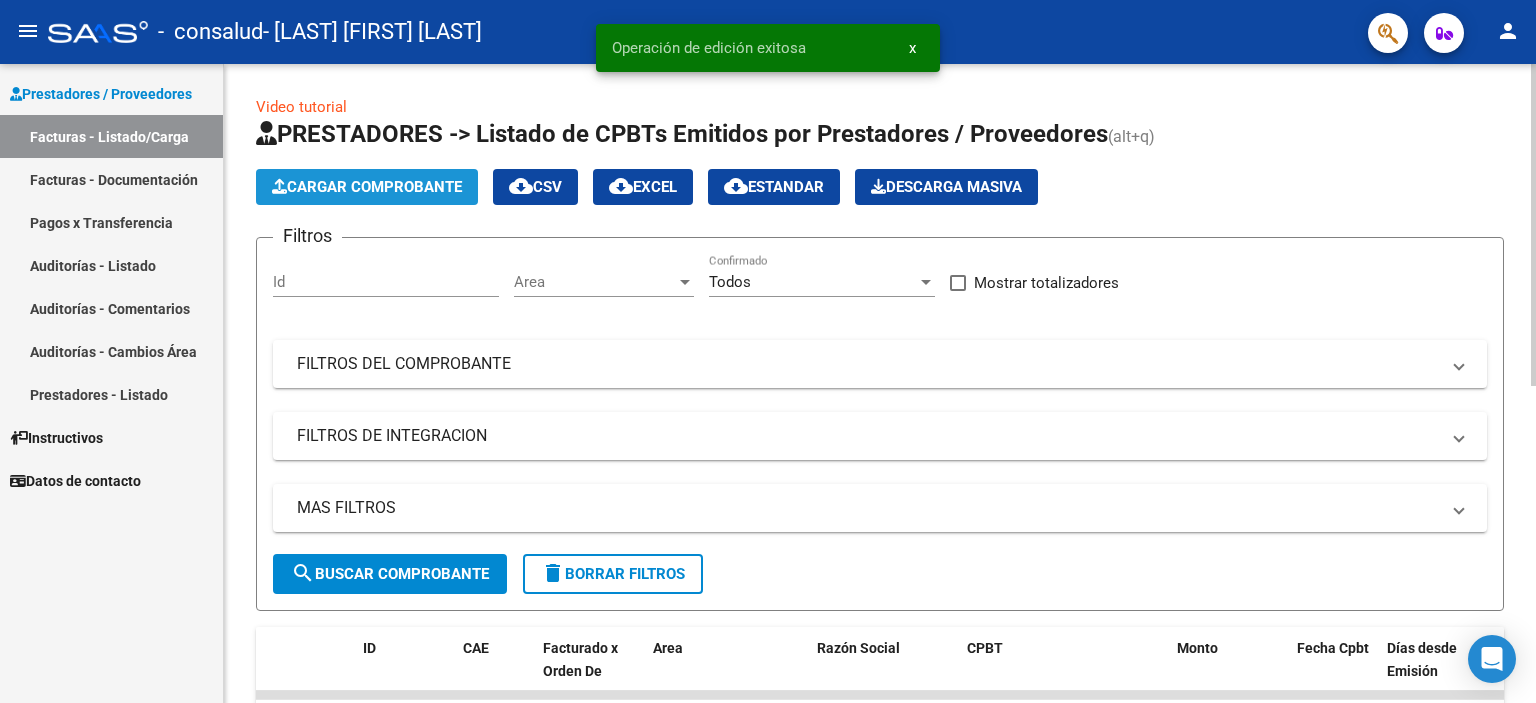 click on "Cargar Comprobante" 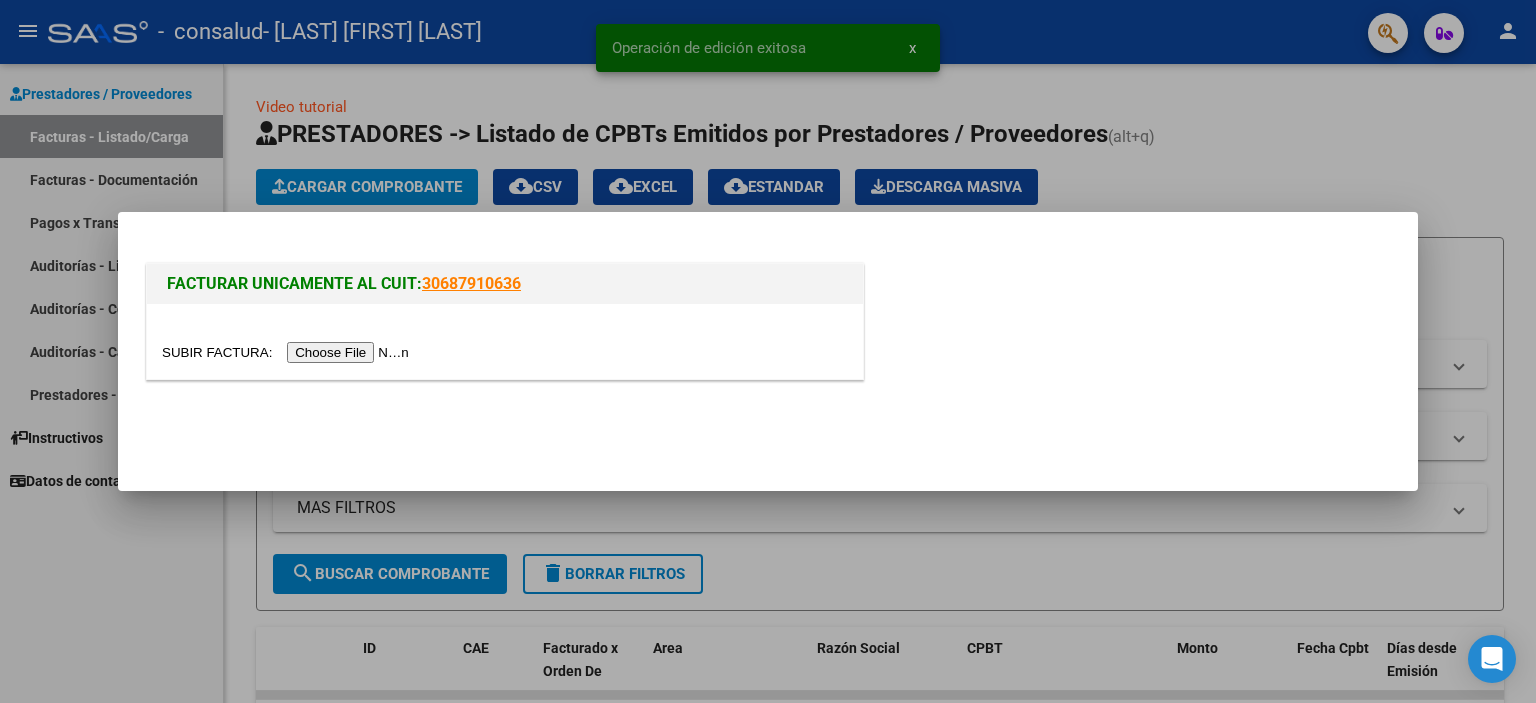 click at bounding box center [288, 352] 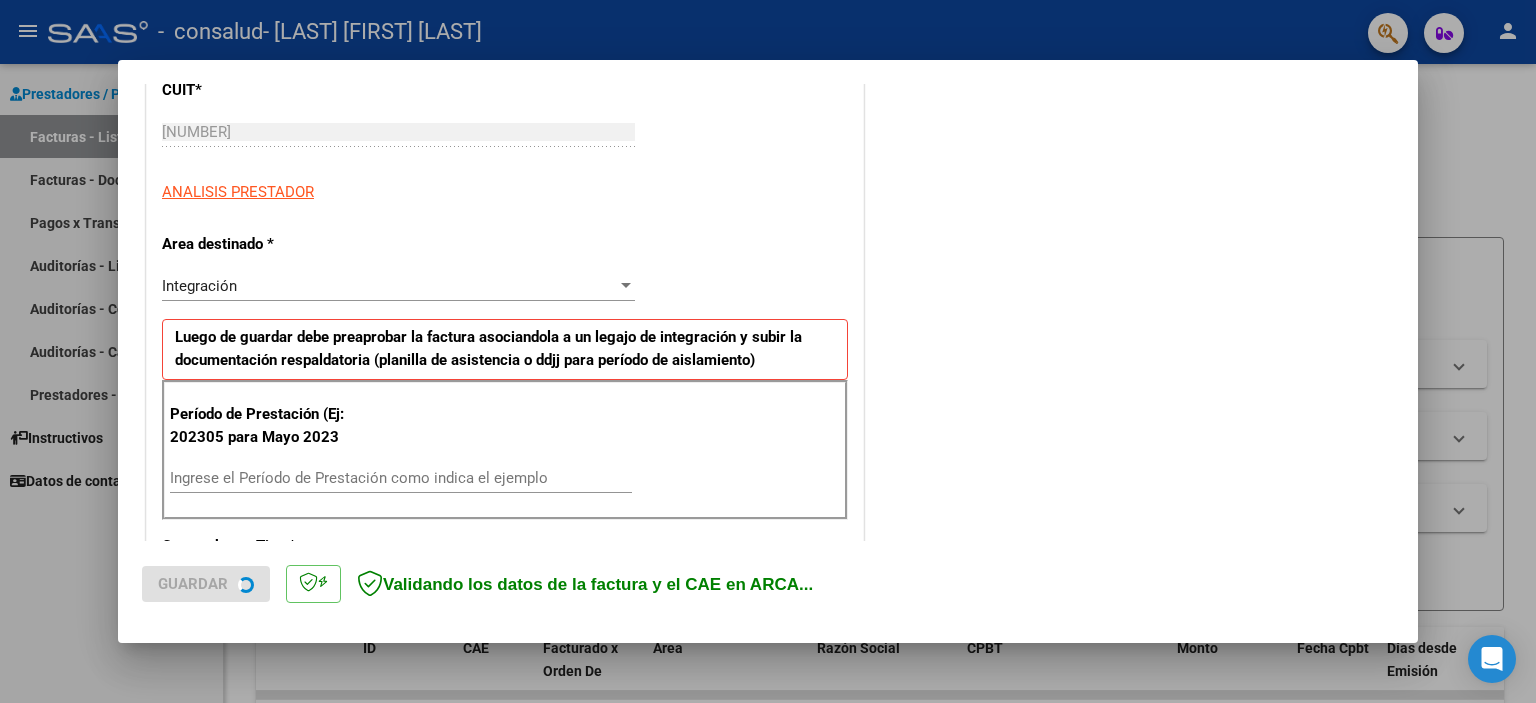 scroll, scrollTop: 300, scrollLeft: 0, axis: vertical 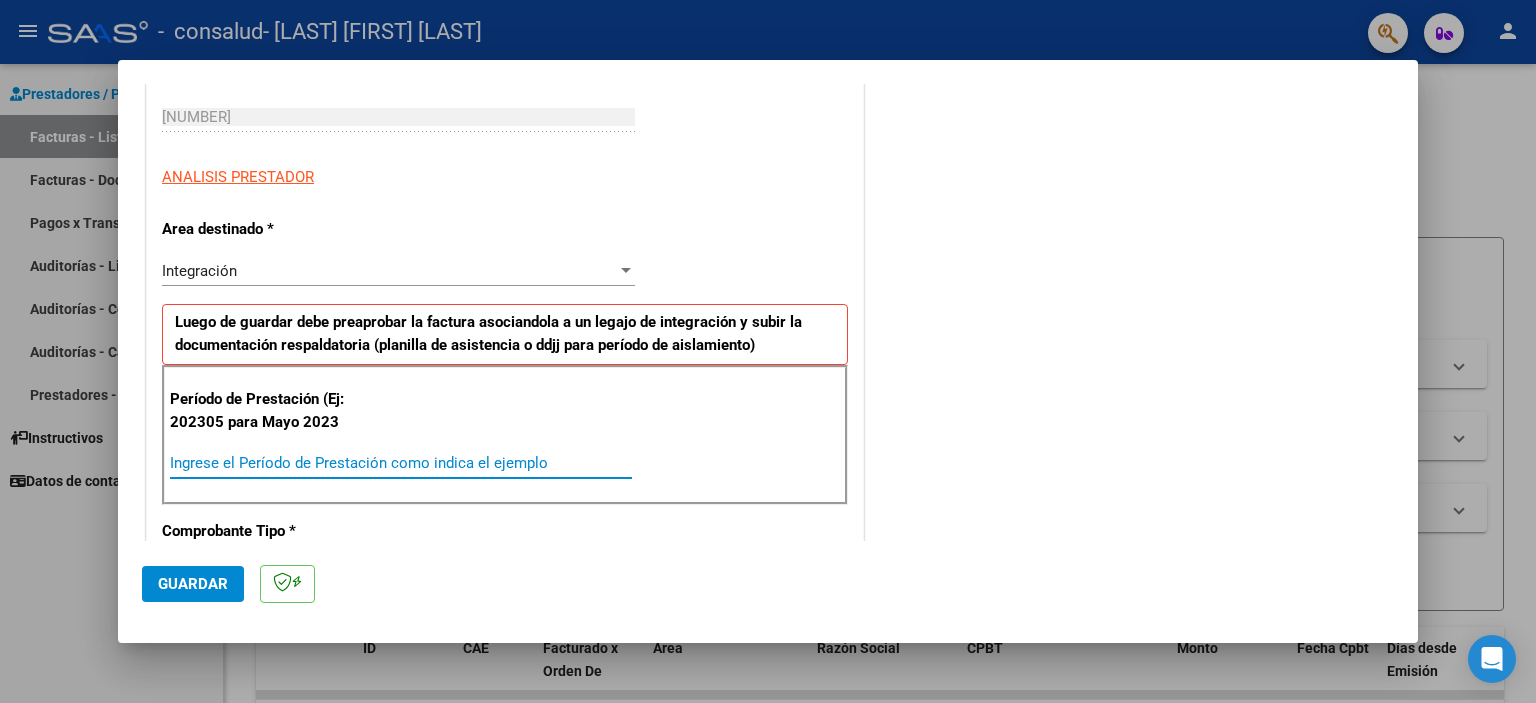 click on "Ingrese el Período de Prestación como indica el ejemplo" at bounding box center [401, 463] 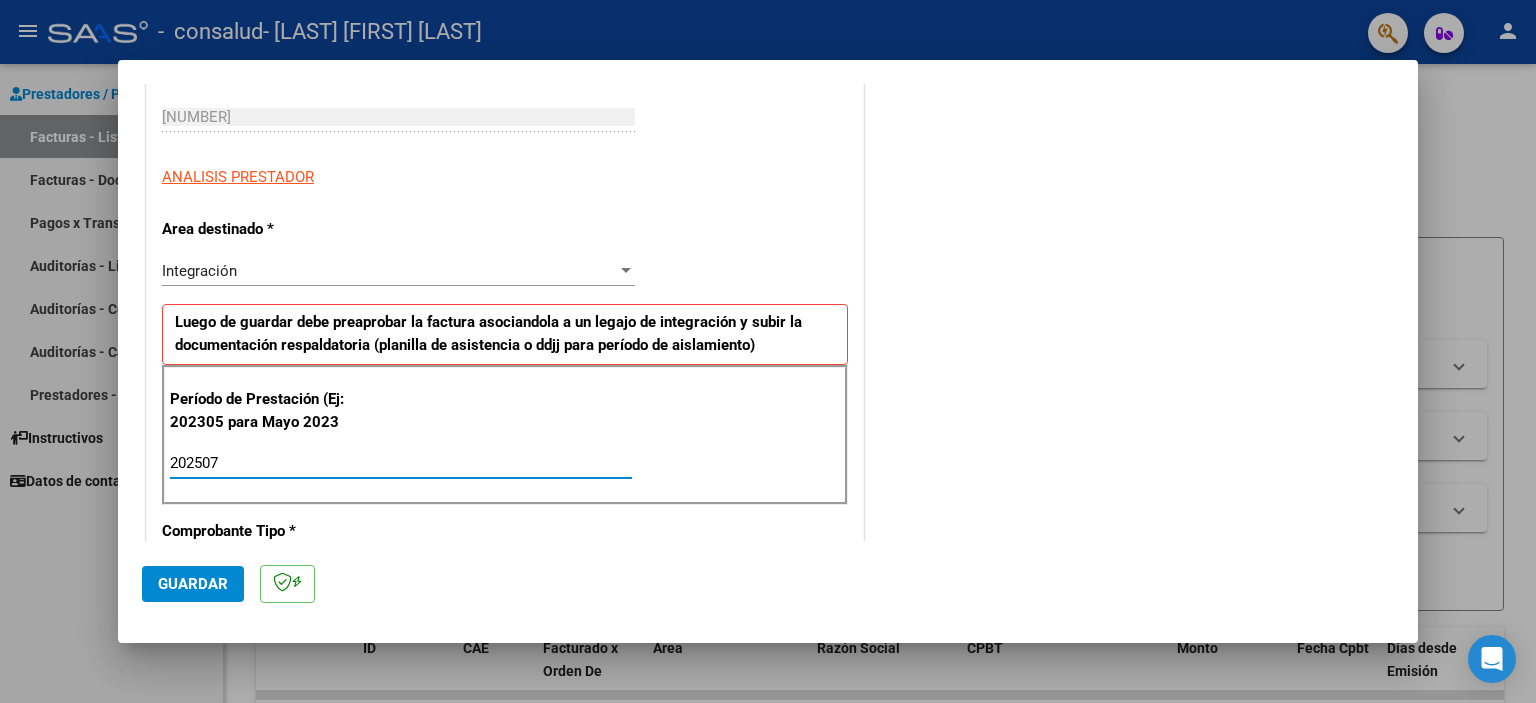 type on "202507" 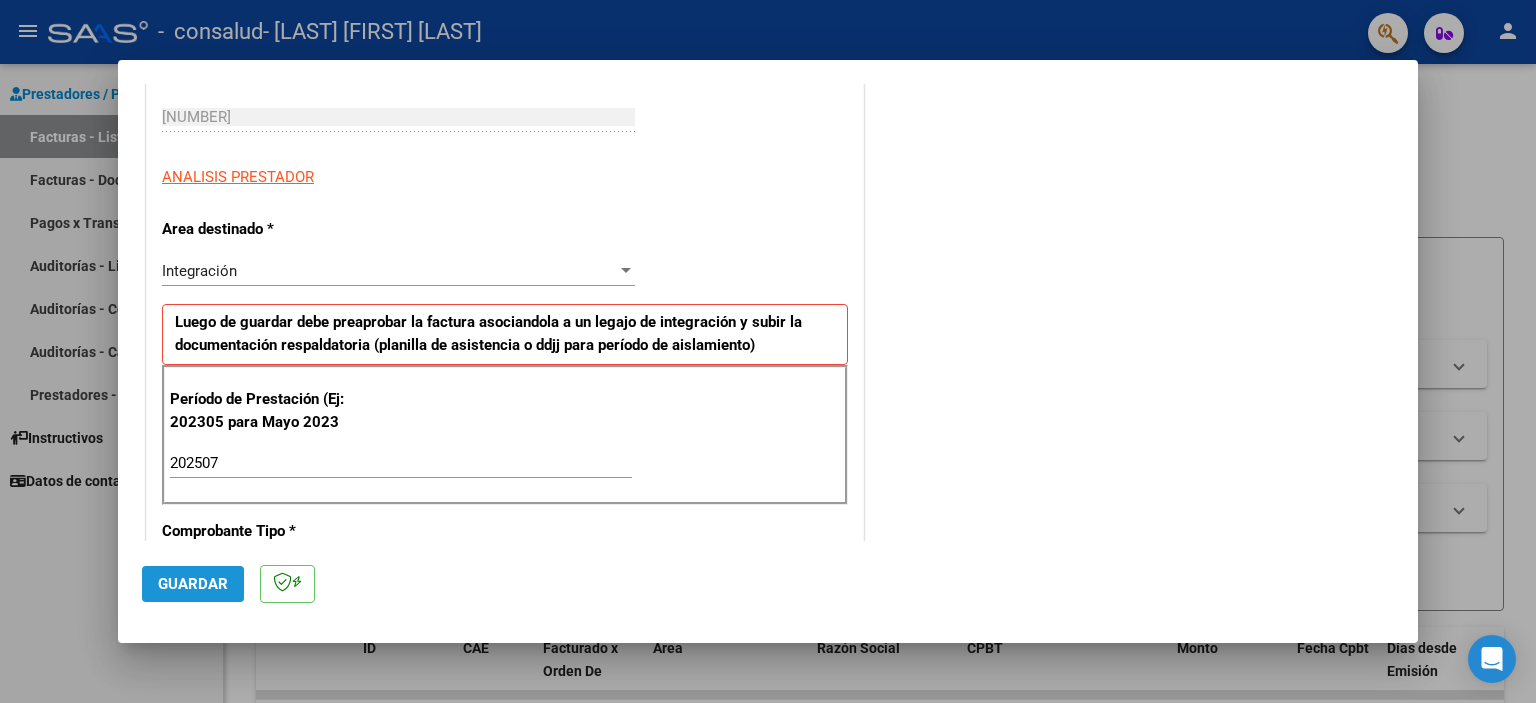 click on "Guardar" 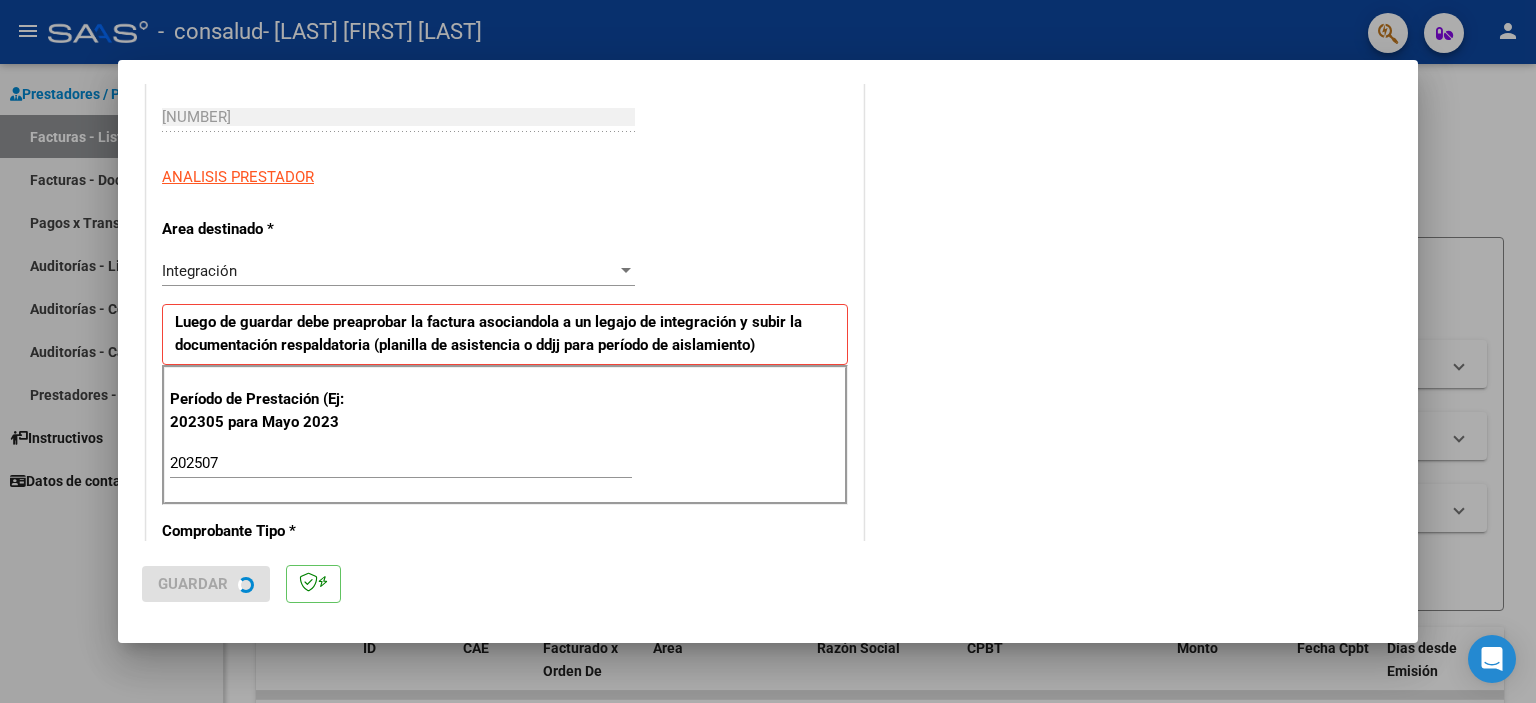 scroll, scrollTop: 0, scrollLeft: 0, axis: both 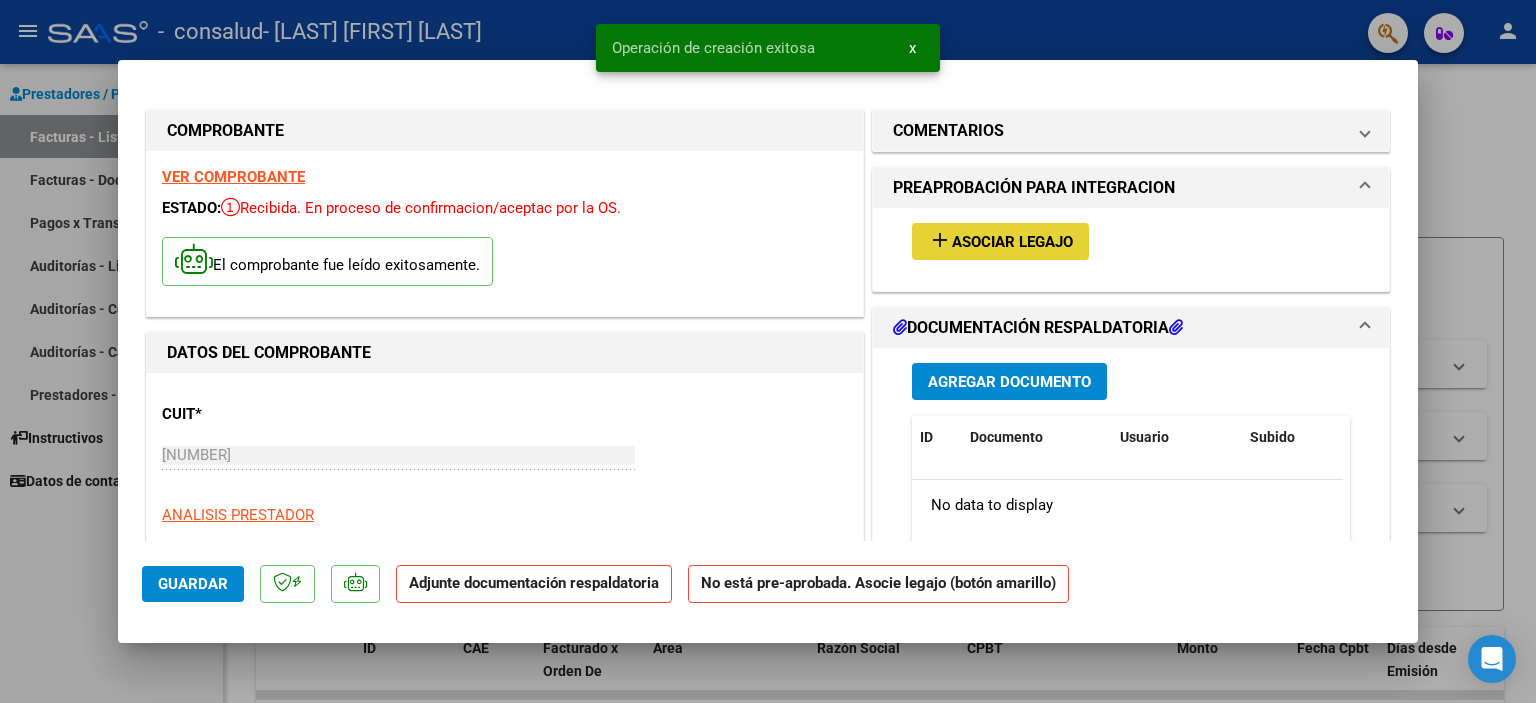 click on "add Asociar Legajo" at bounding box center (1000, 241) 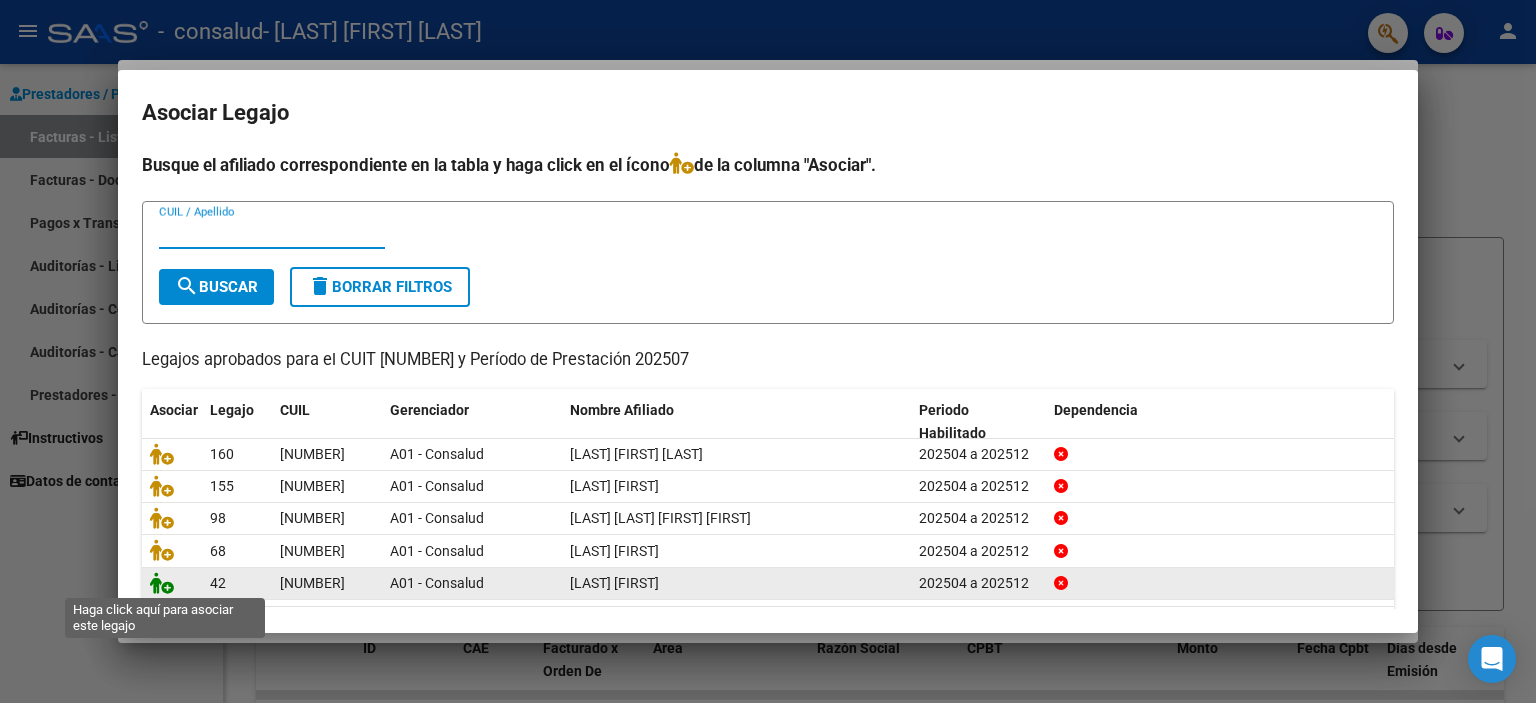 click 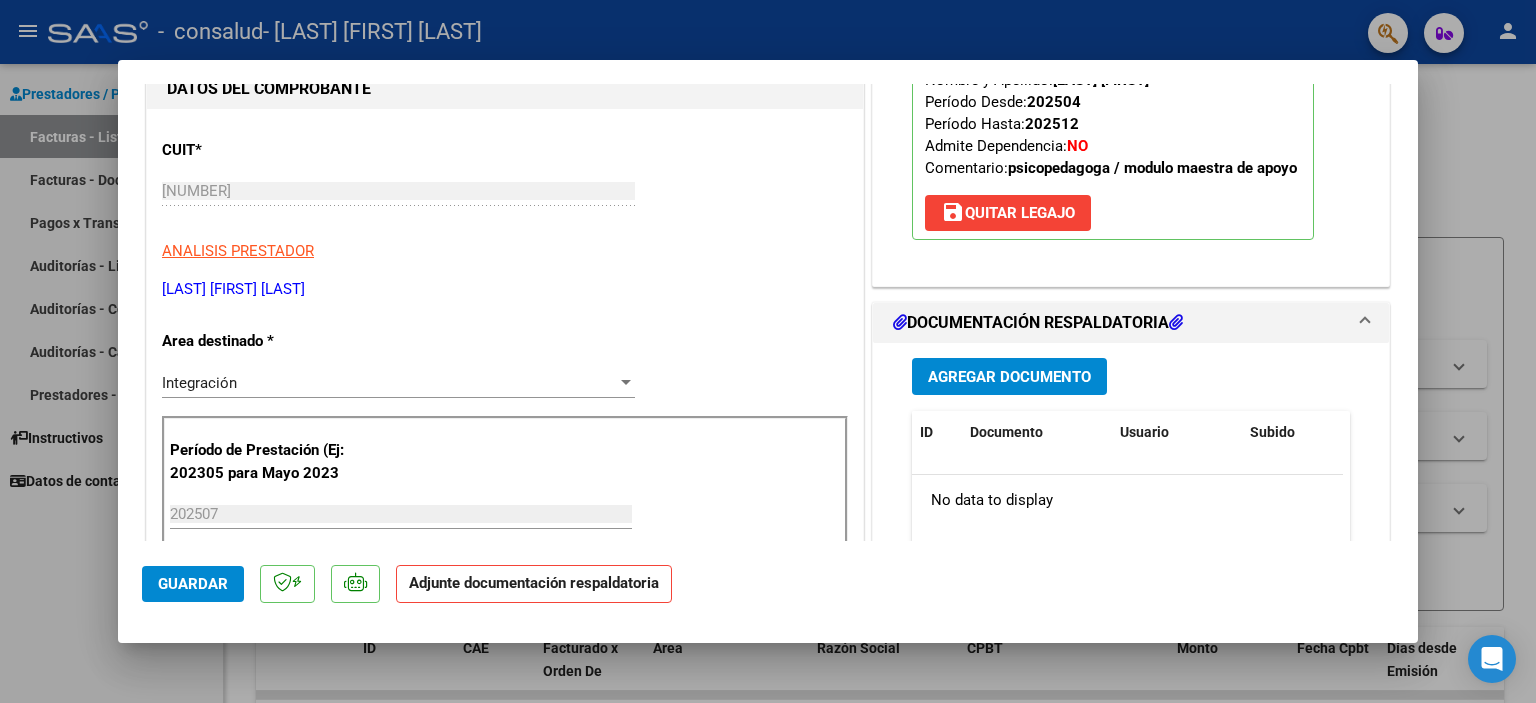 scroll, scrollTop: 300, scrollLeft: 0, axis: vertical 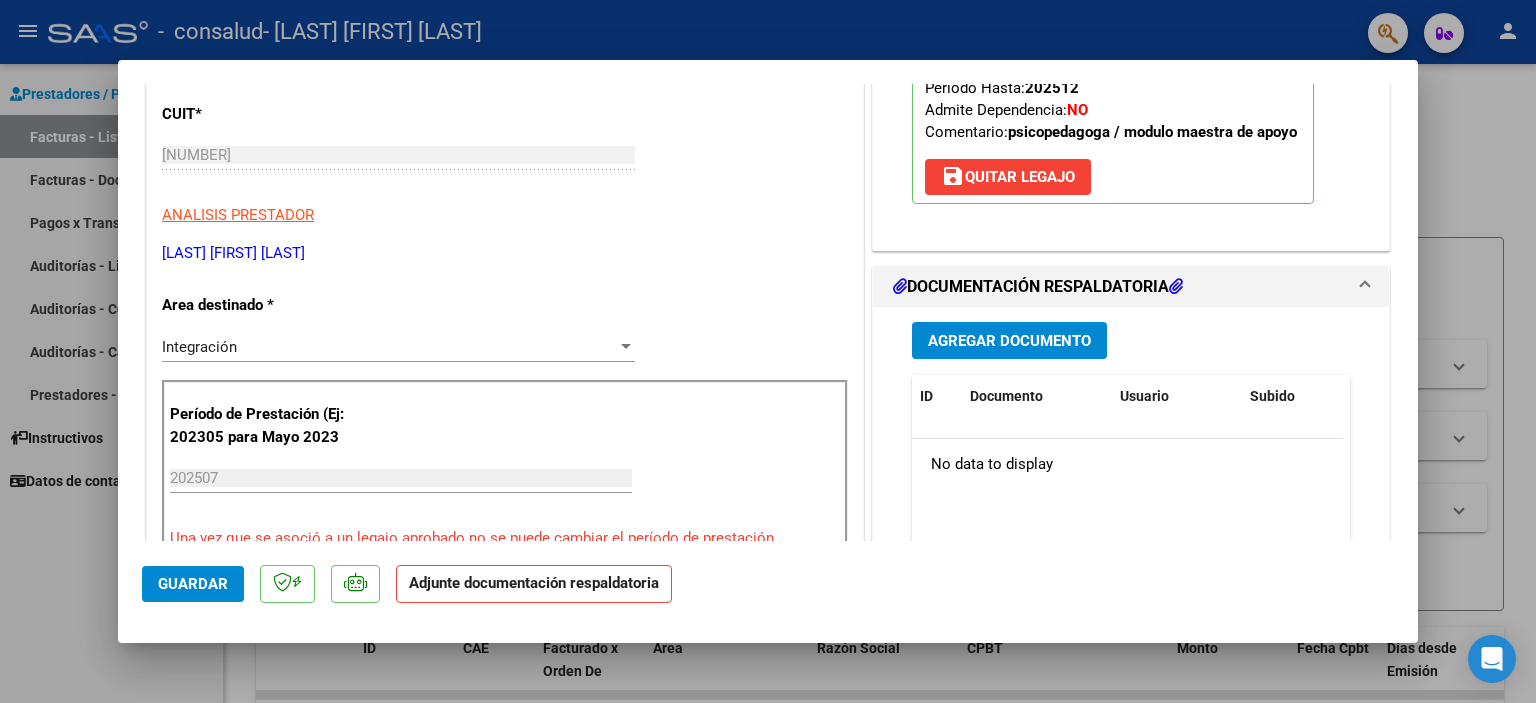 click on "Agregar Documento" at bounding box center (1009, 341) 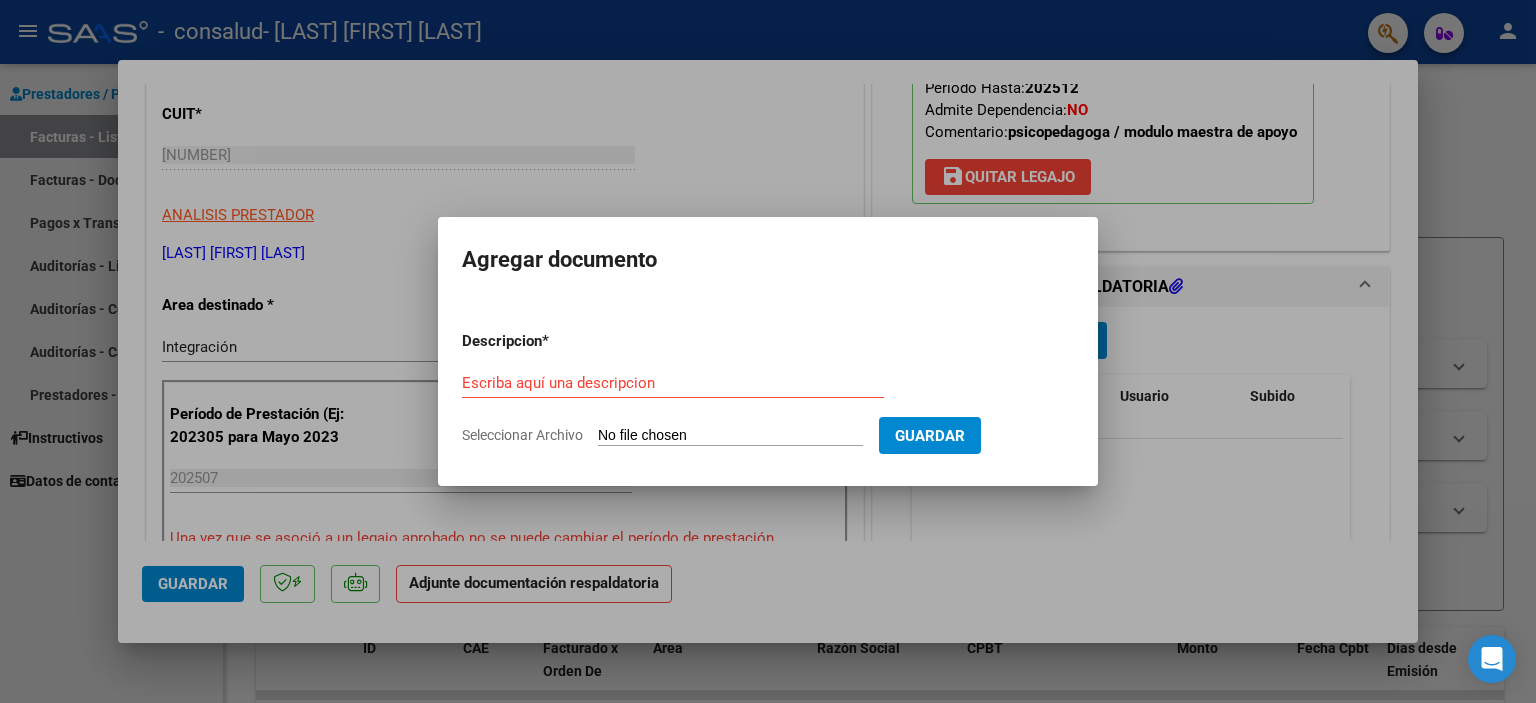 click on "Seleccionar Archivo" at bounding box center (730, 436) 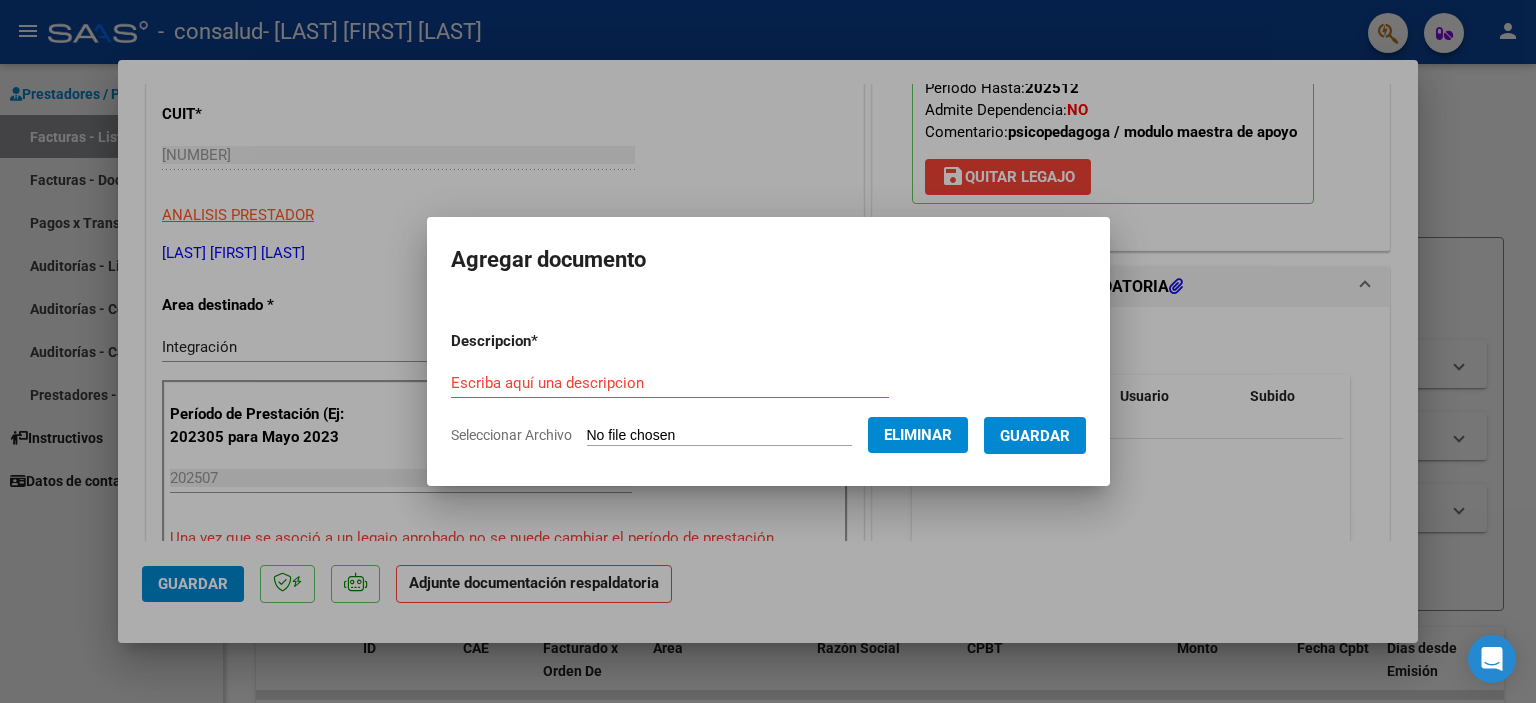 click on "Descripcion  *   Escriba aquí una descripcion  Seleccionar Archivo Eliminar Guardar" at bounding box center [768, 388] 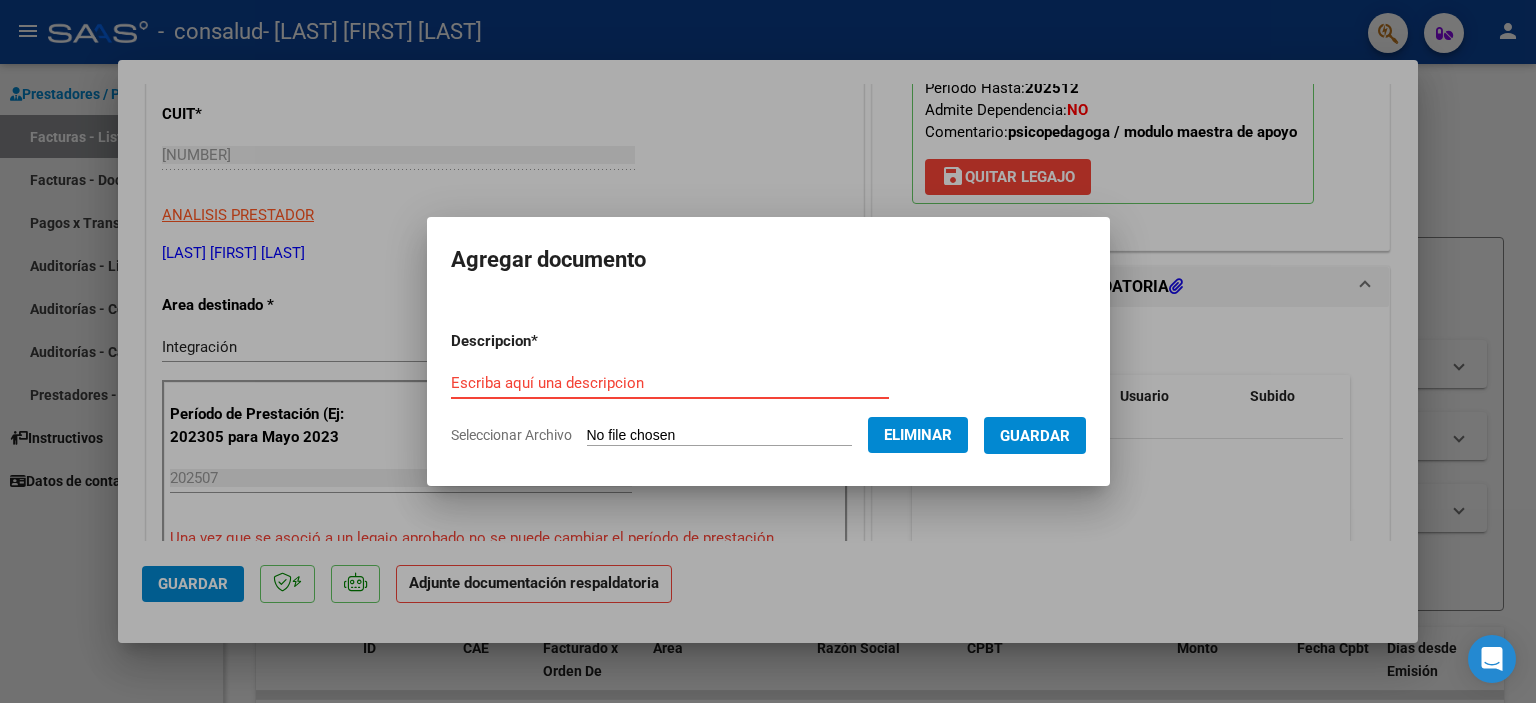 click on "Escriba aquí una descripcion" at bounding box center (670, 383) 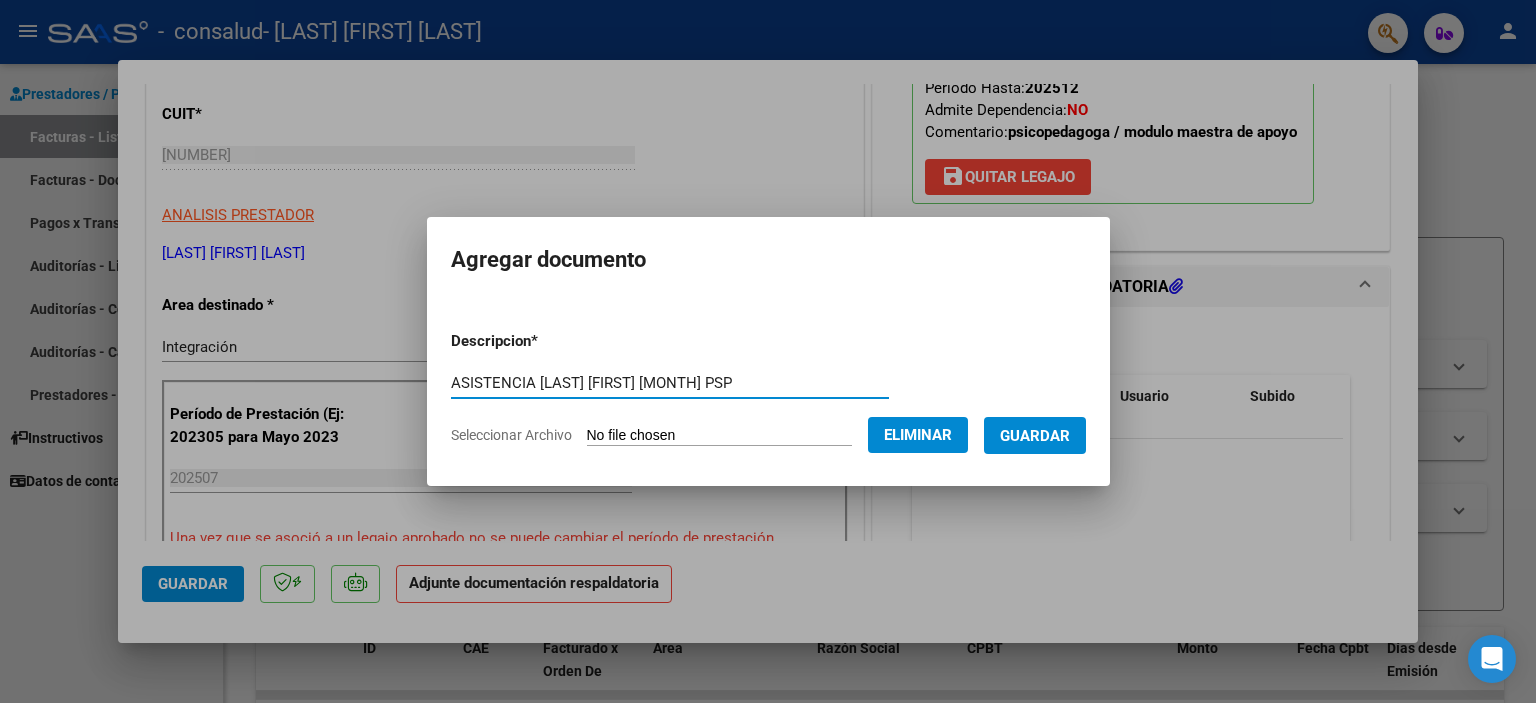 type on "ASISTENCIA [LAST] [FIRST] [MONTH] PSP" 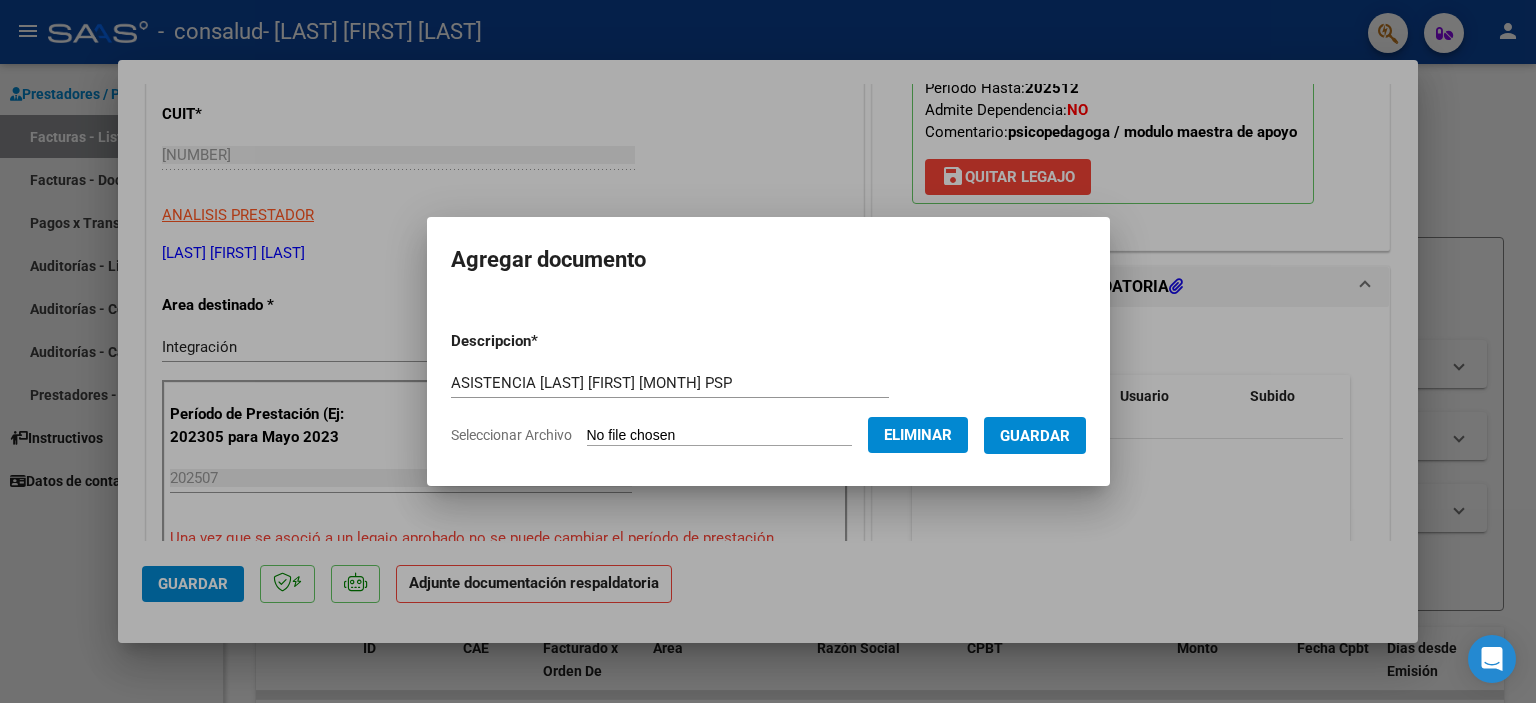 click on "Descripcion * ASISTENCIA [LAST] [FIRST] [MONTH] PSP Escriba aquí una descripcion Seleccionar Archivo Eliminar Guardar" at bounding box center (768, 388) 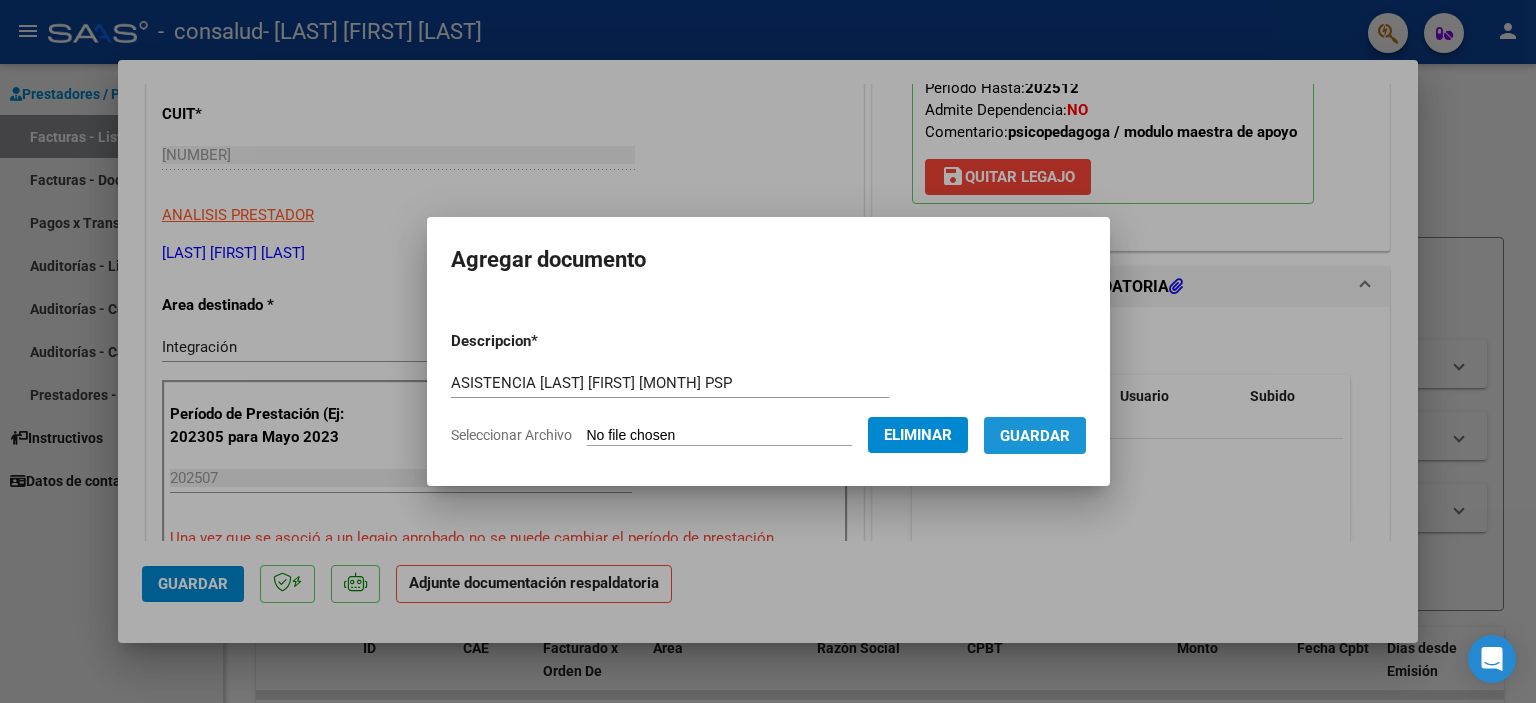 click on "Guardar" at bounding box center [1035, 436] 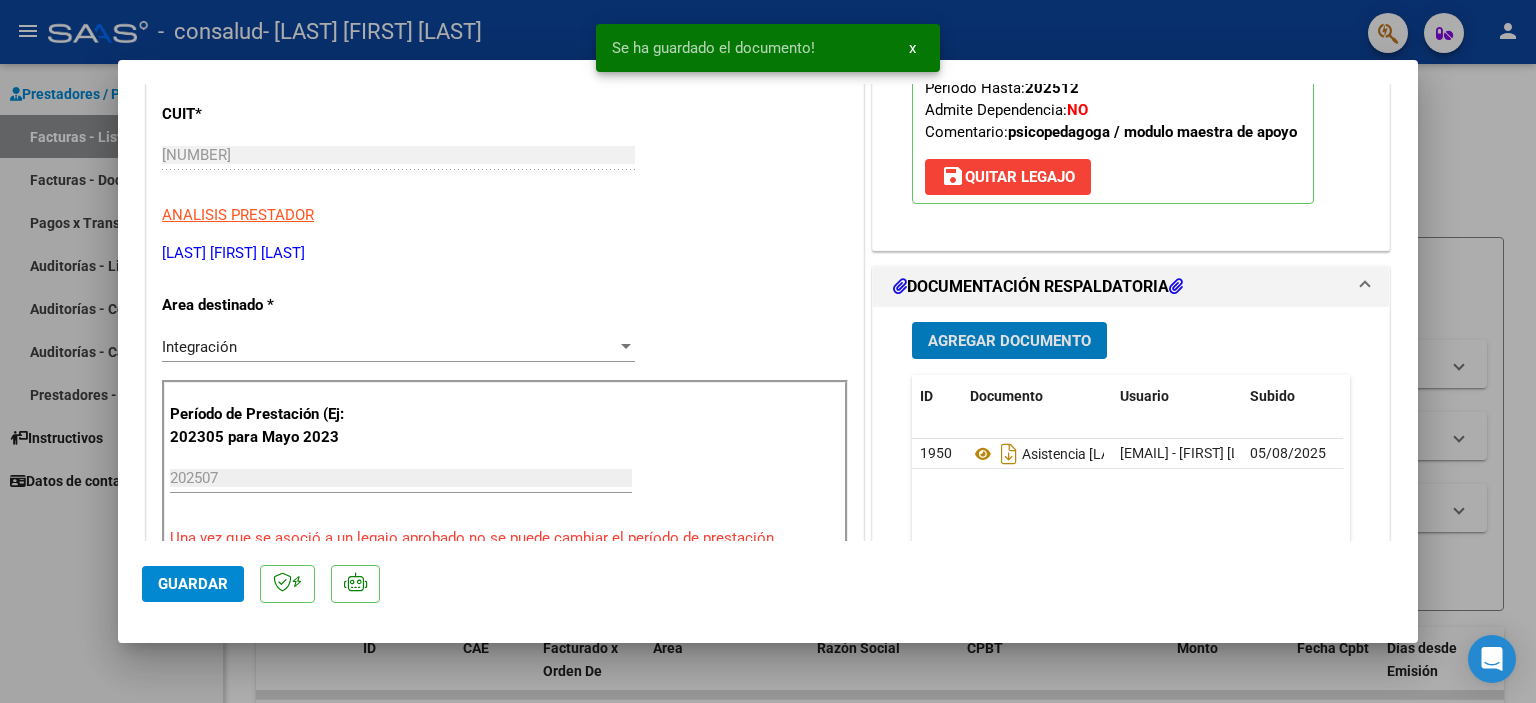 click at bounding box center [768, 351] 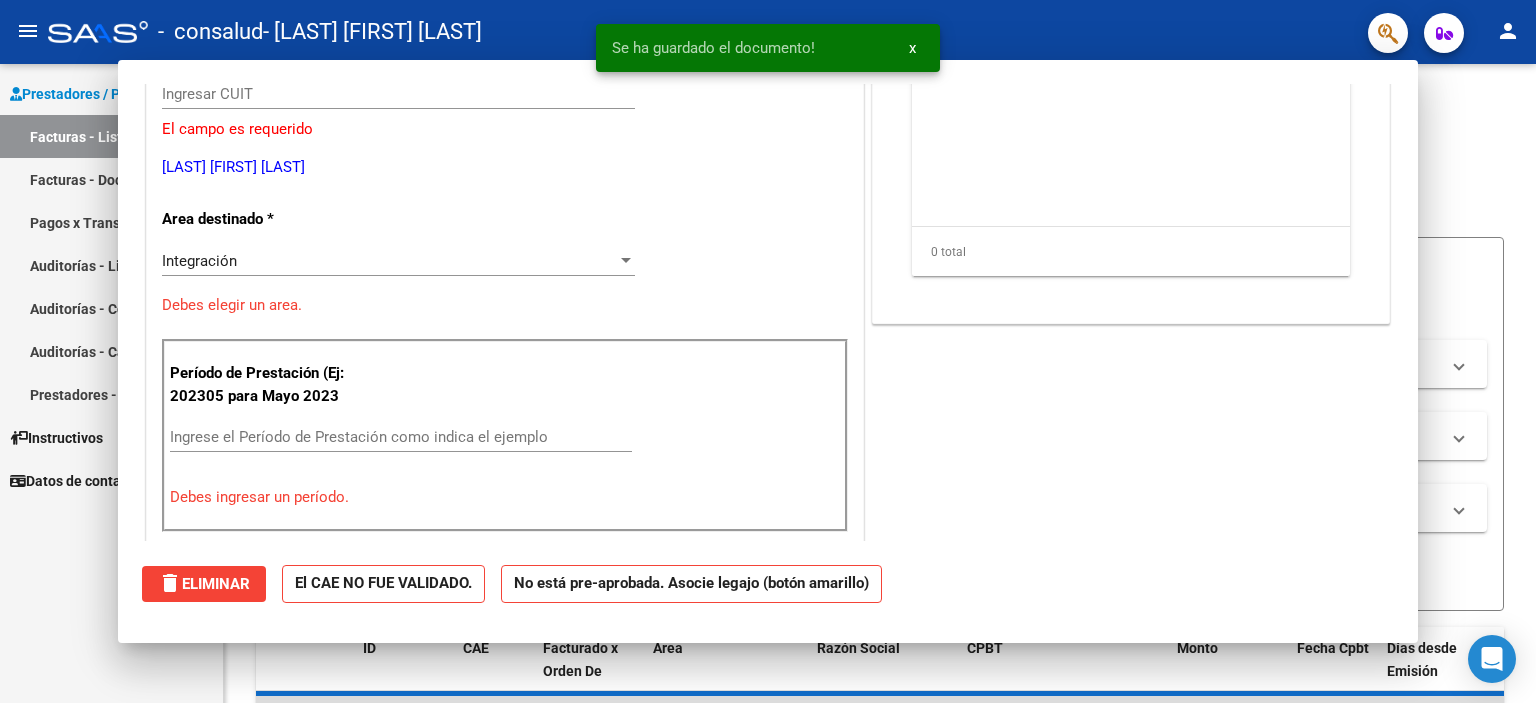 scroll, scrollTop: 239, scrollLeft: 0, axis: vertical 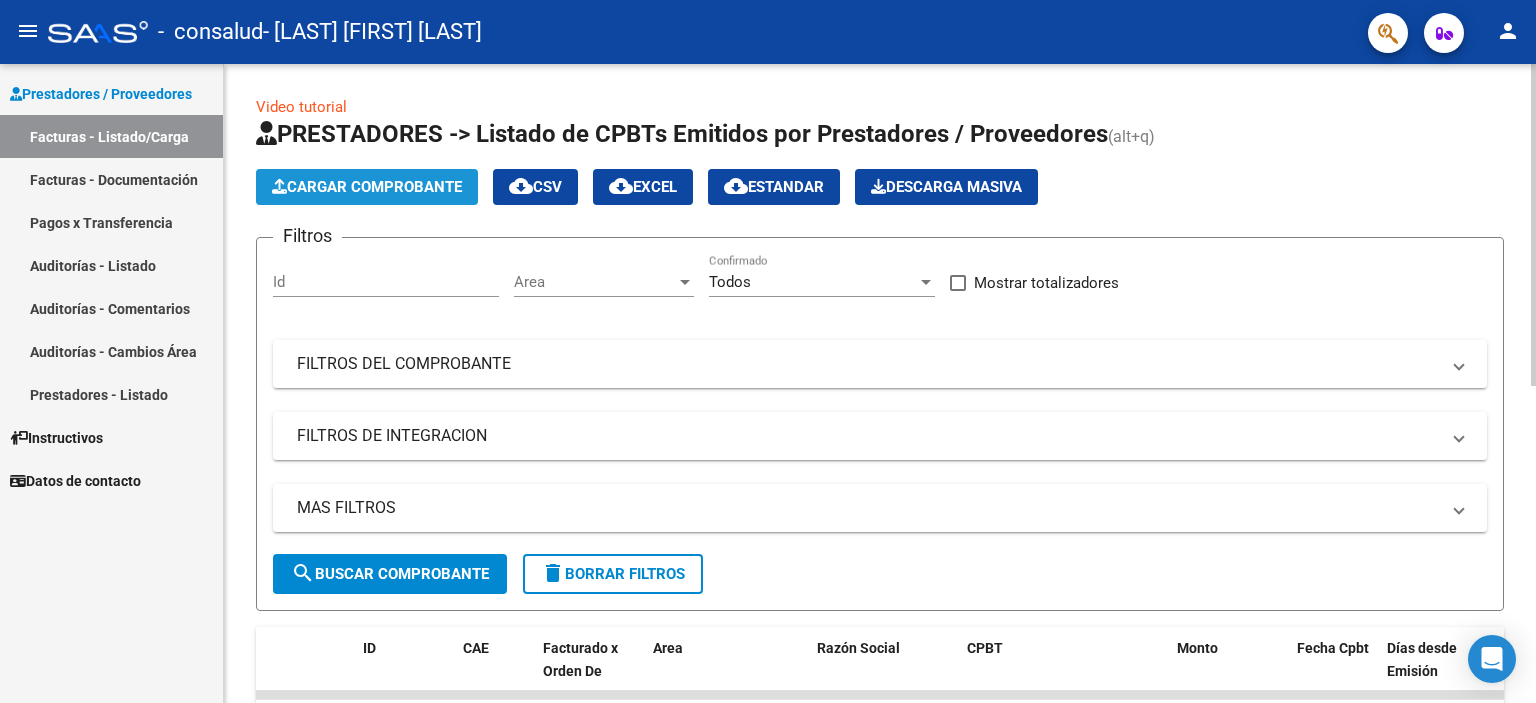 click on "Cargar Comprobante" 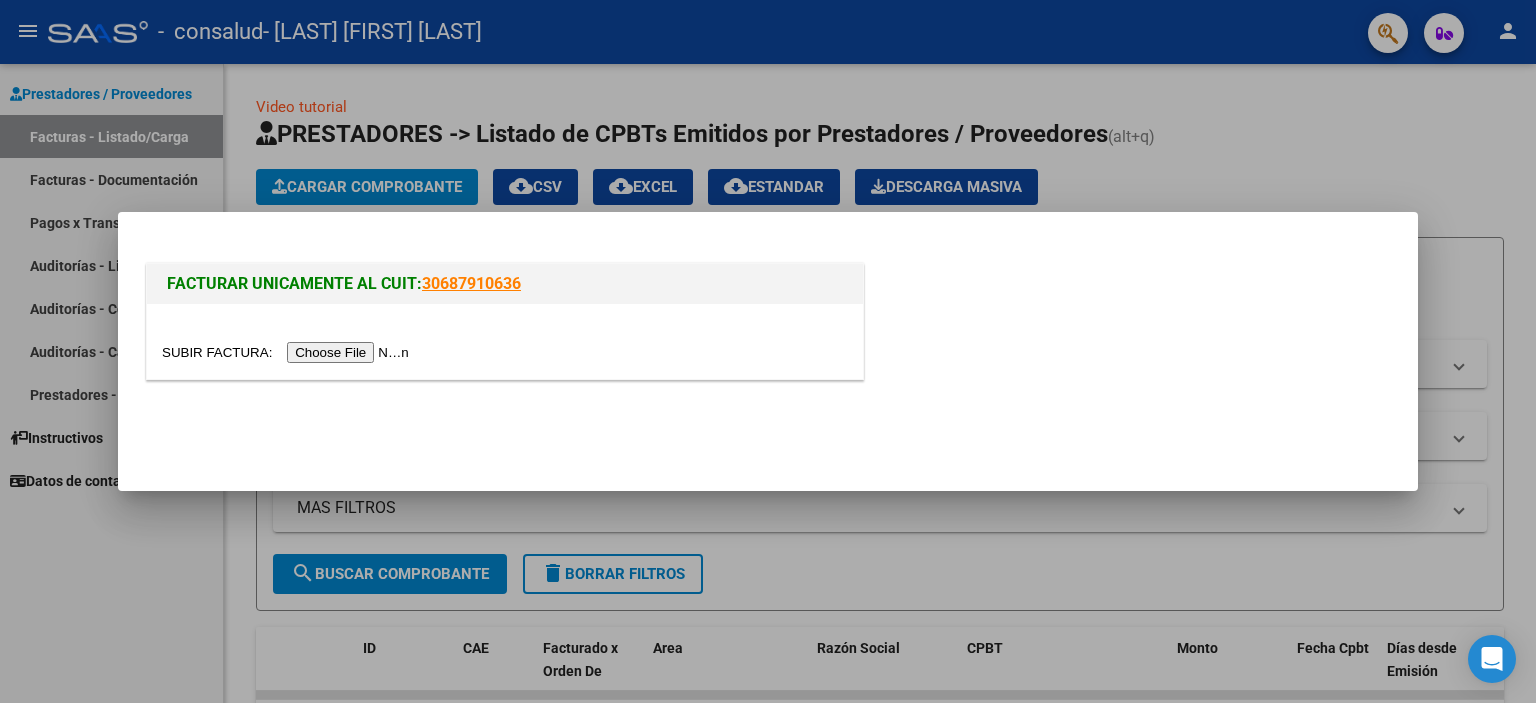 click at bounding box center [288, 352] 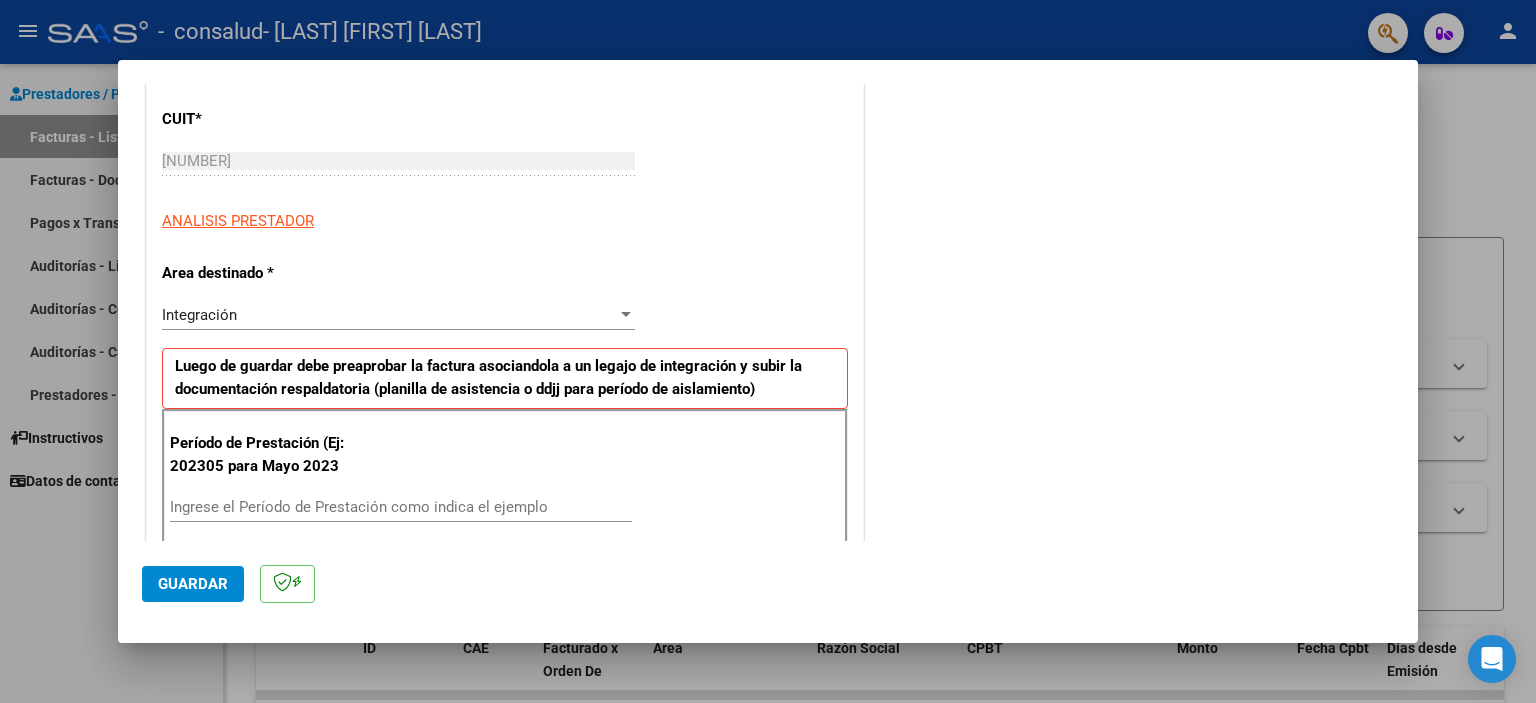 scroll, scrollTop: 400, scrollLeft: 0, axis: vertical 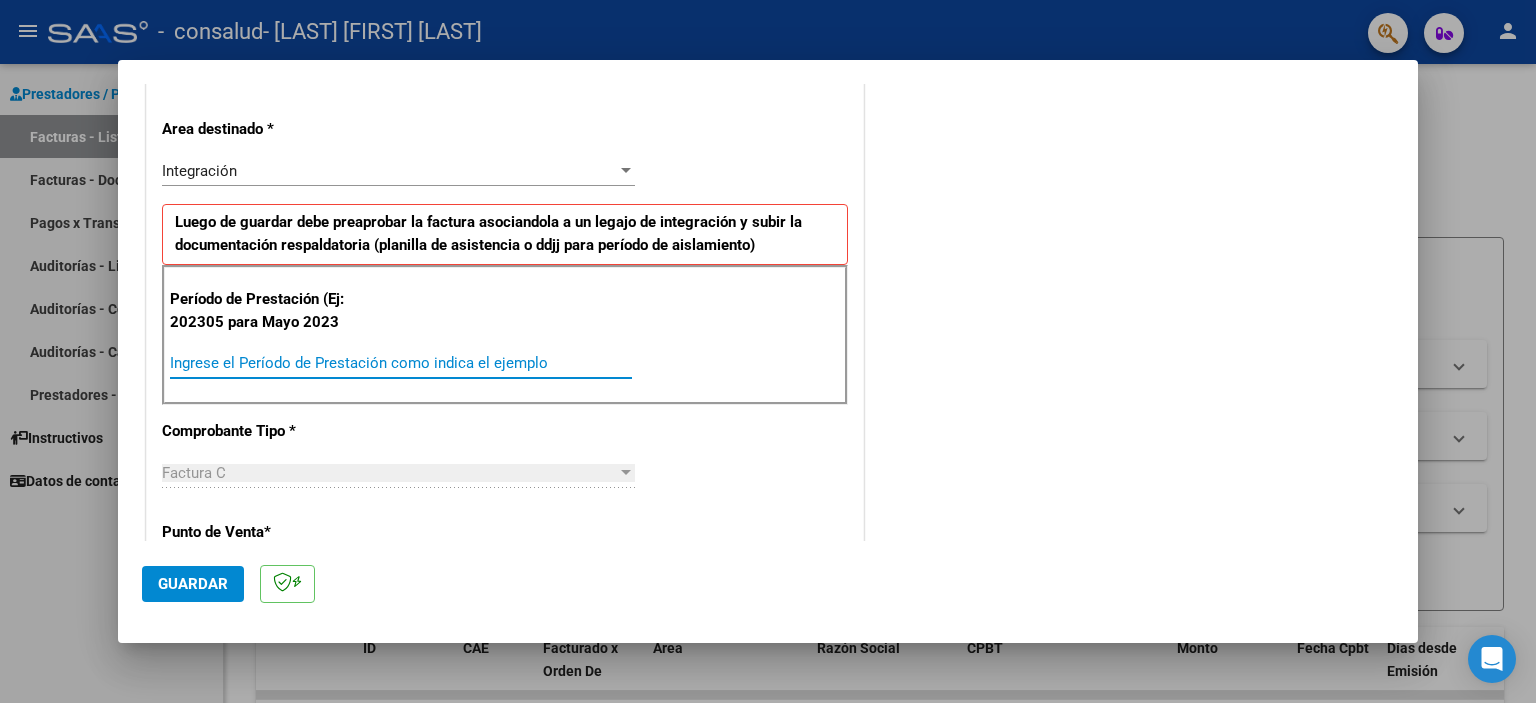 click on "Ingrese el Período de Prestación como indica el ejemplo" at bounding box center (401, 363) 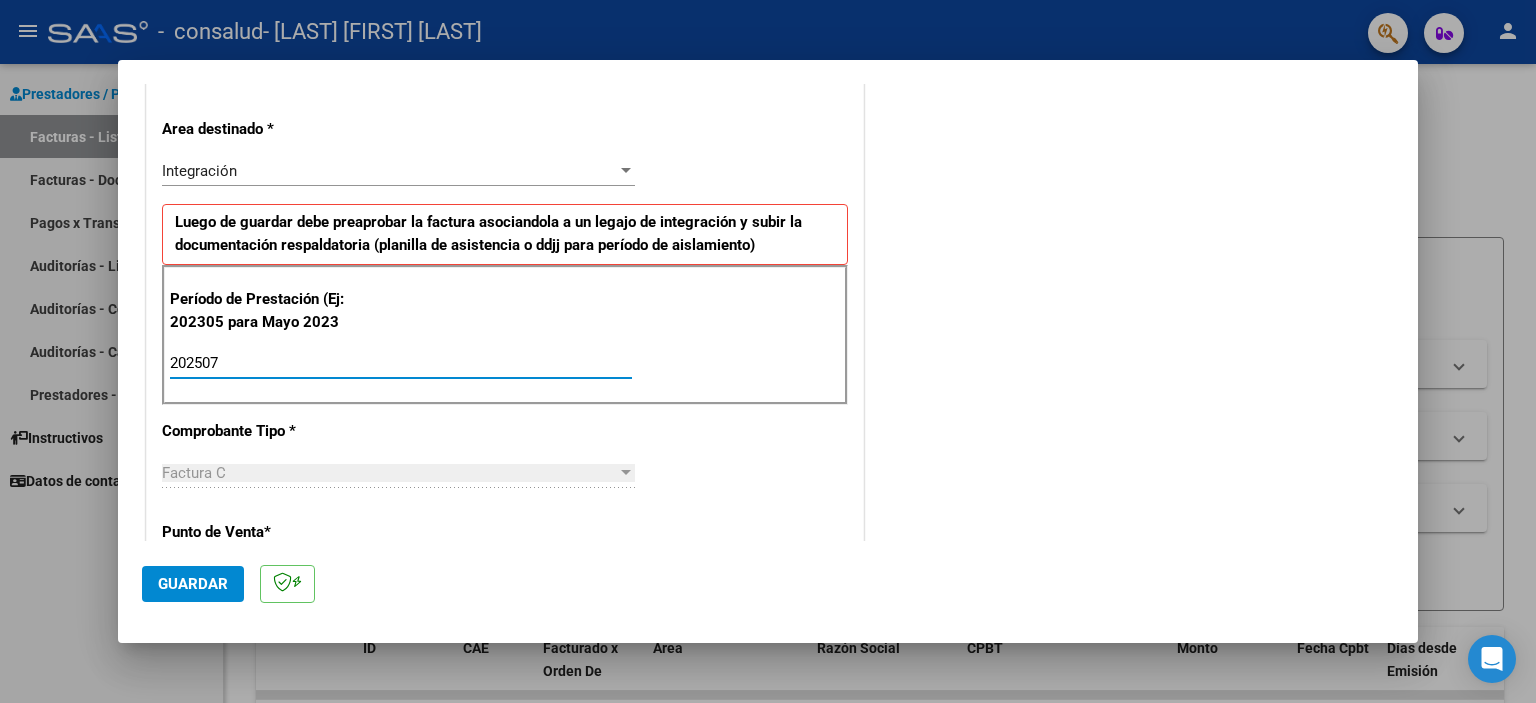 type on "202507" 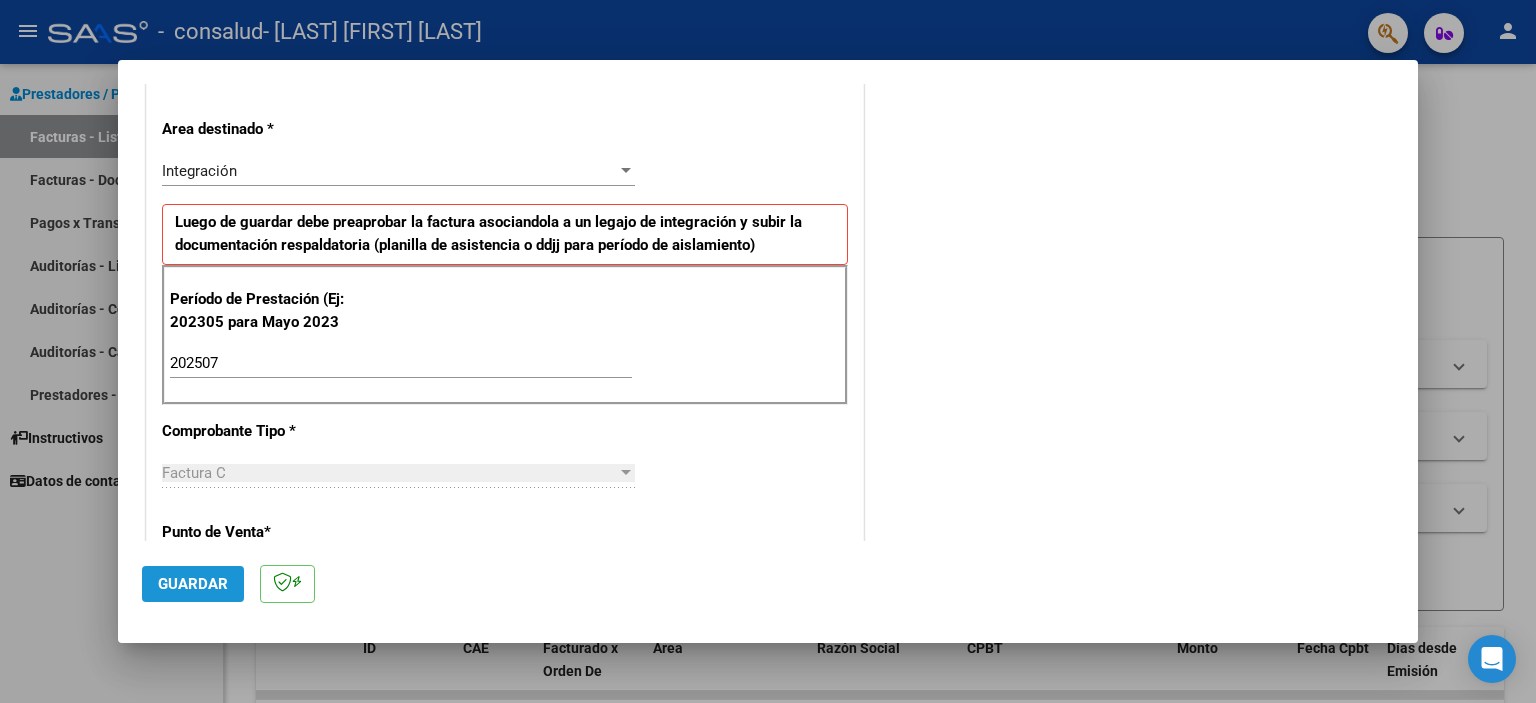 click on "Guardar" 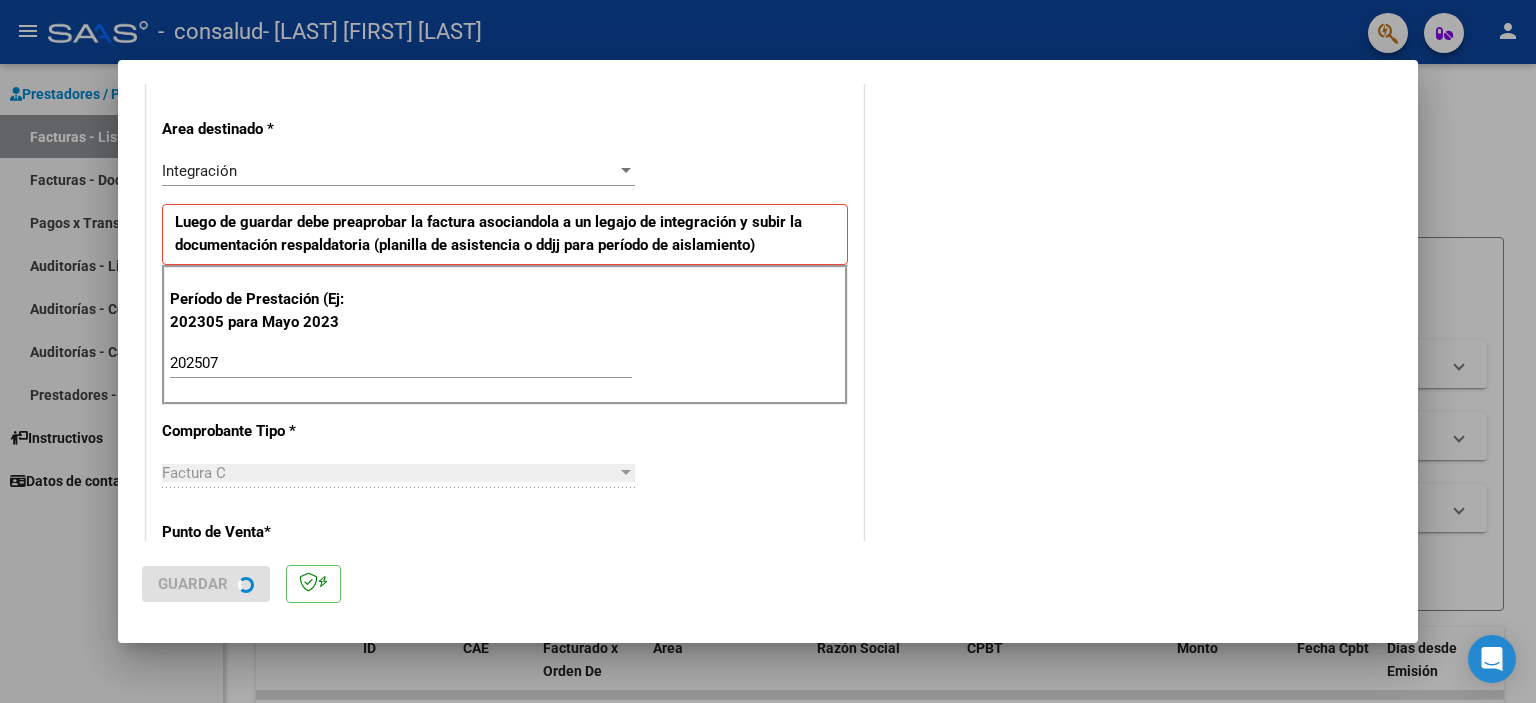 scroll, scrollTop: 0, scrollLeft: 0, axis: both 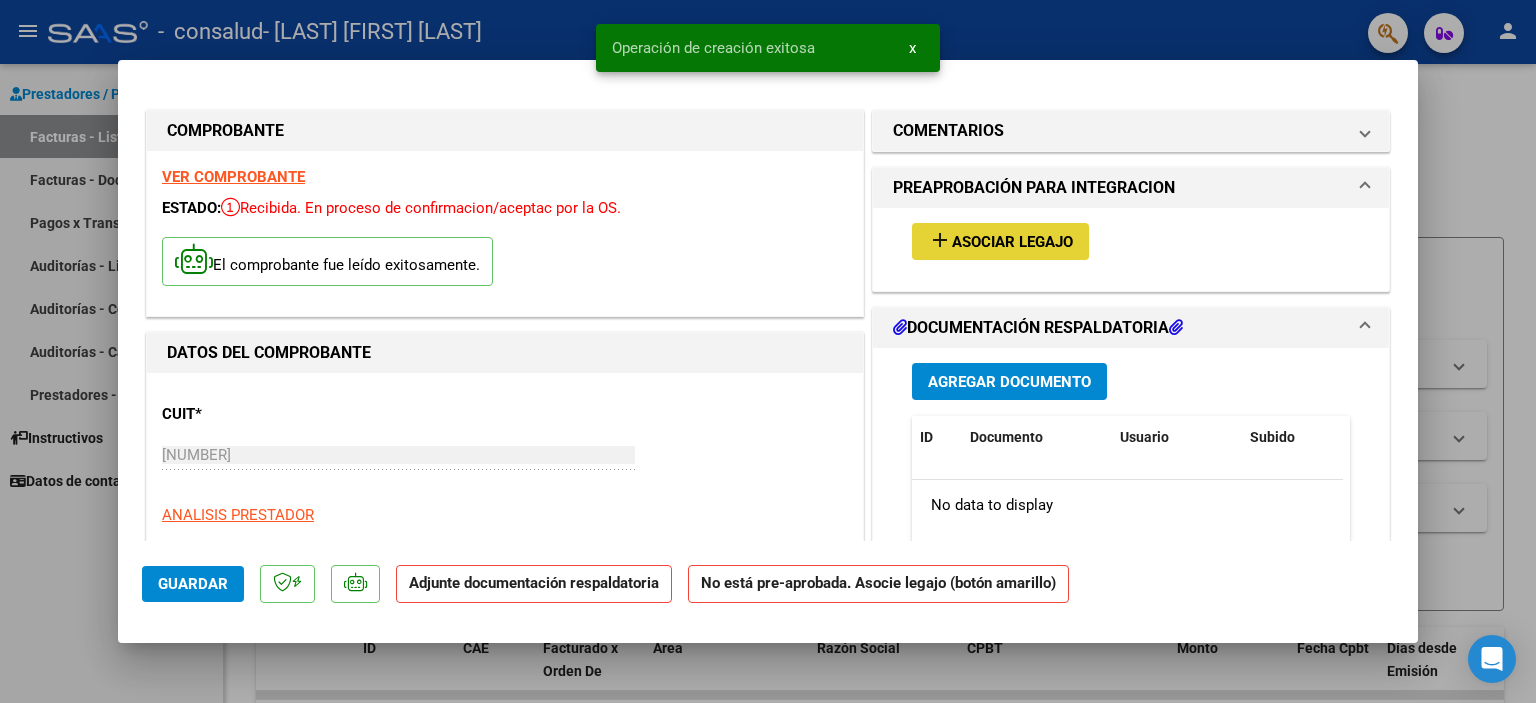 click on "Asociar Legajo" at bounding box center [1012, 242] 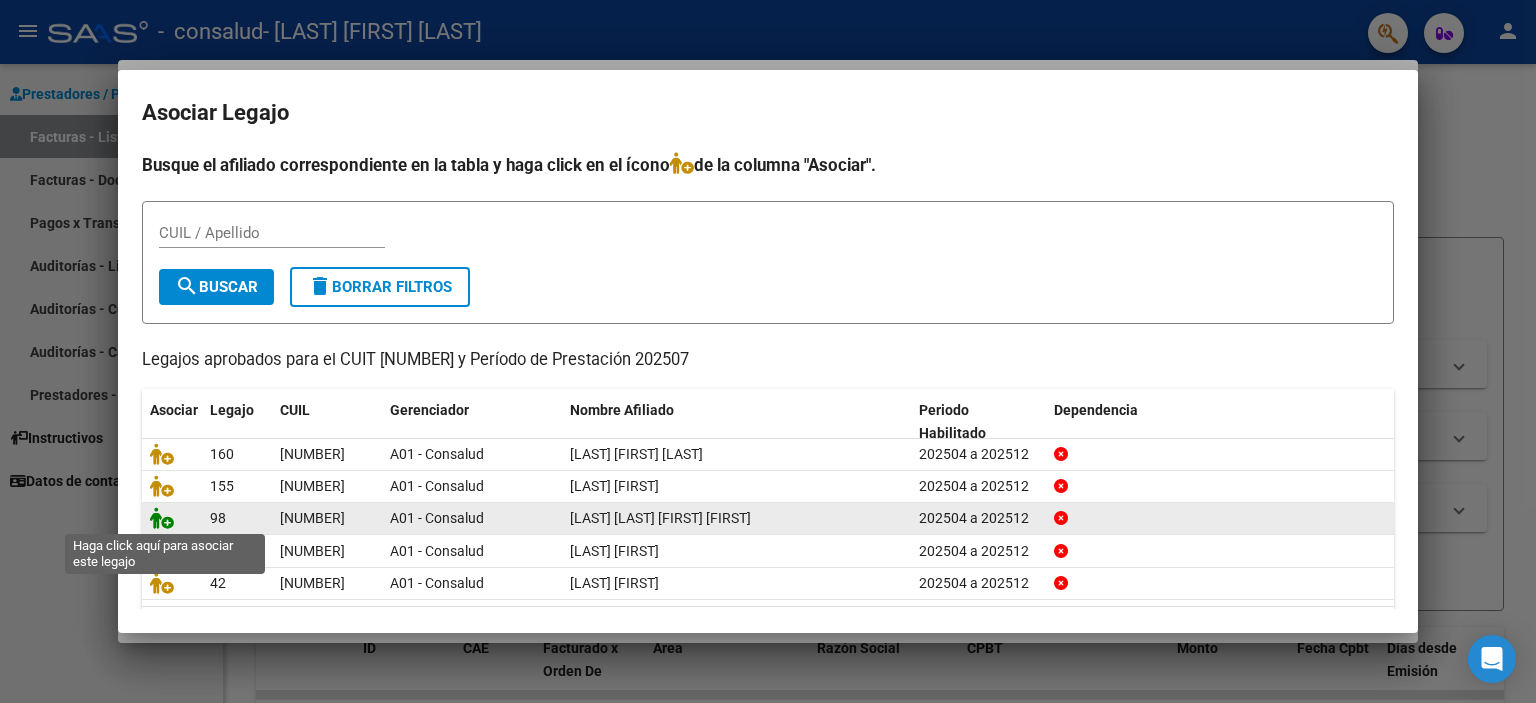 click 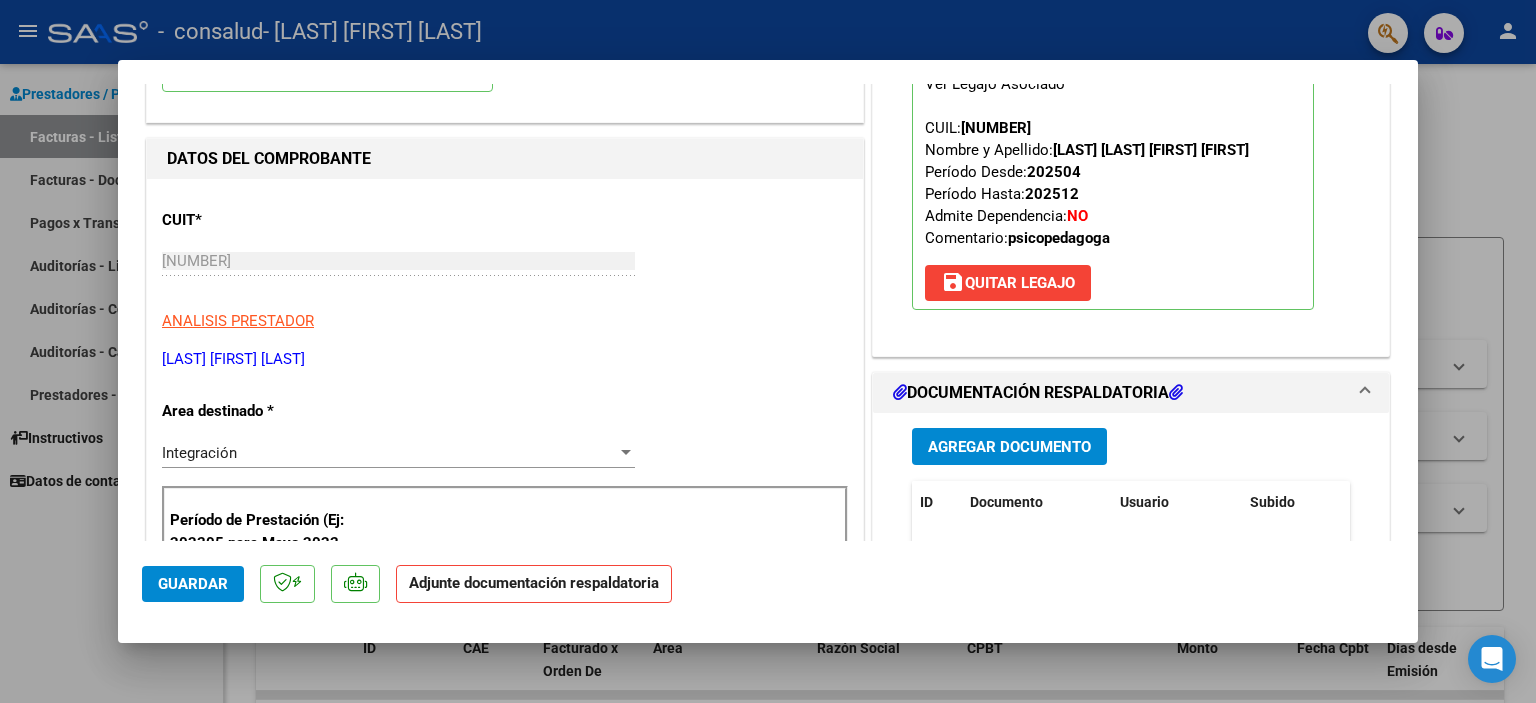 scroll, scrollTop: 300, scrollLeft: 0, axis: vertical 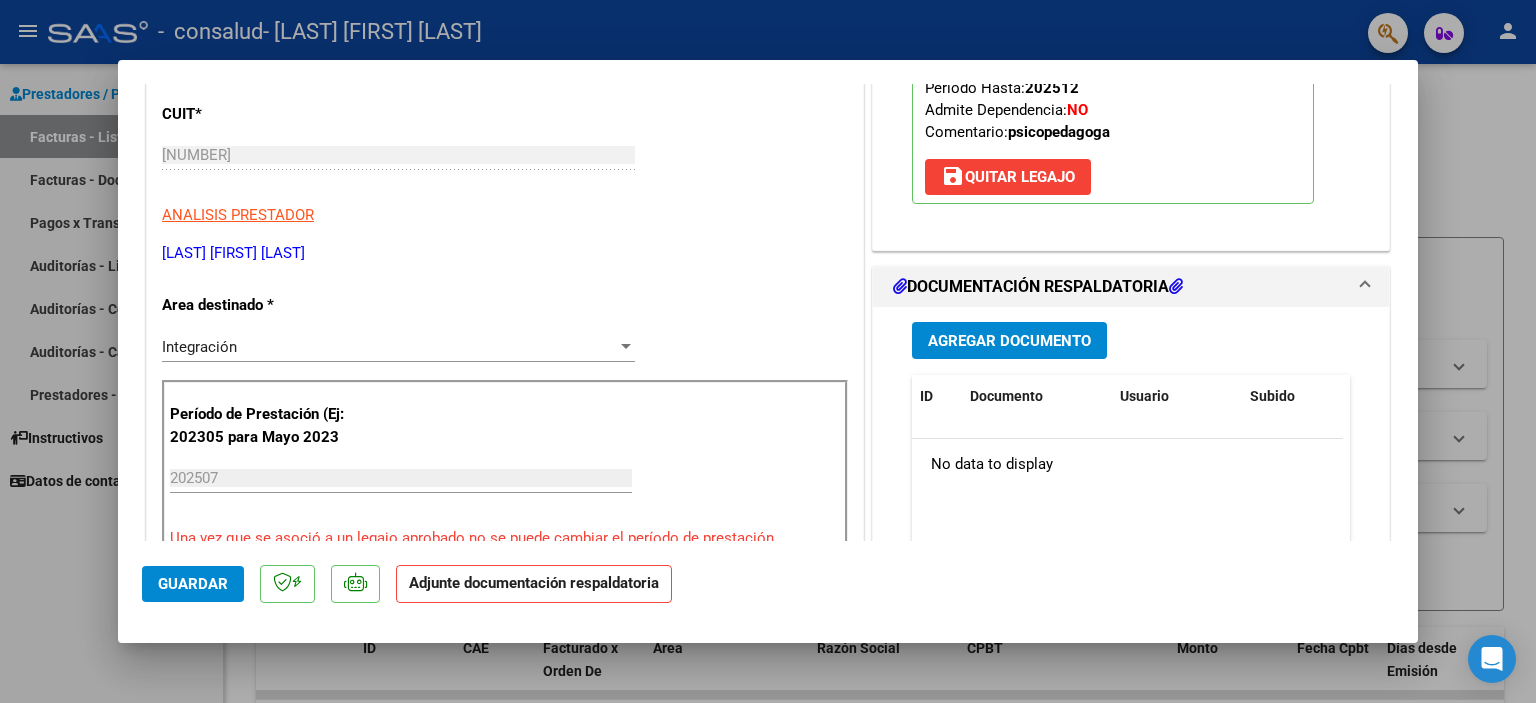 click on "Agregar Documento ID Documento Usuario Subido Acción No data to display  0 total   1" at bounding box center [1131, 506] 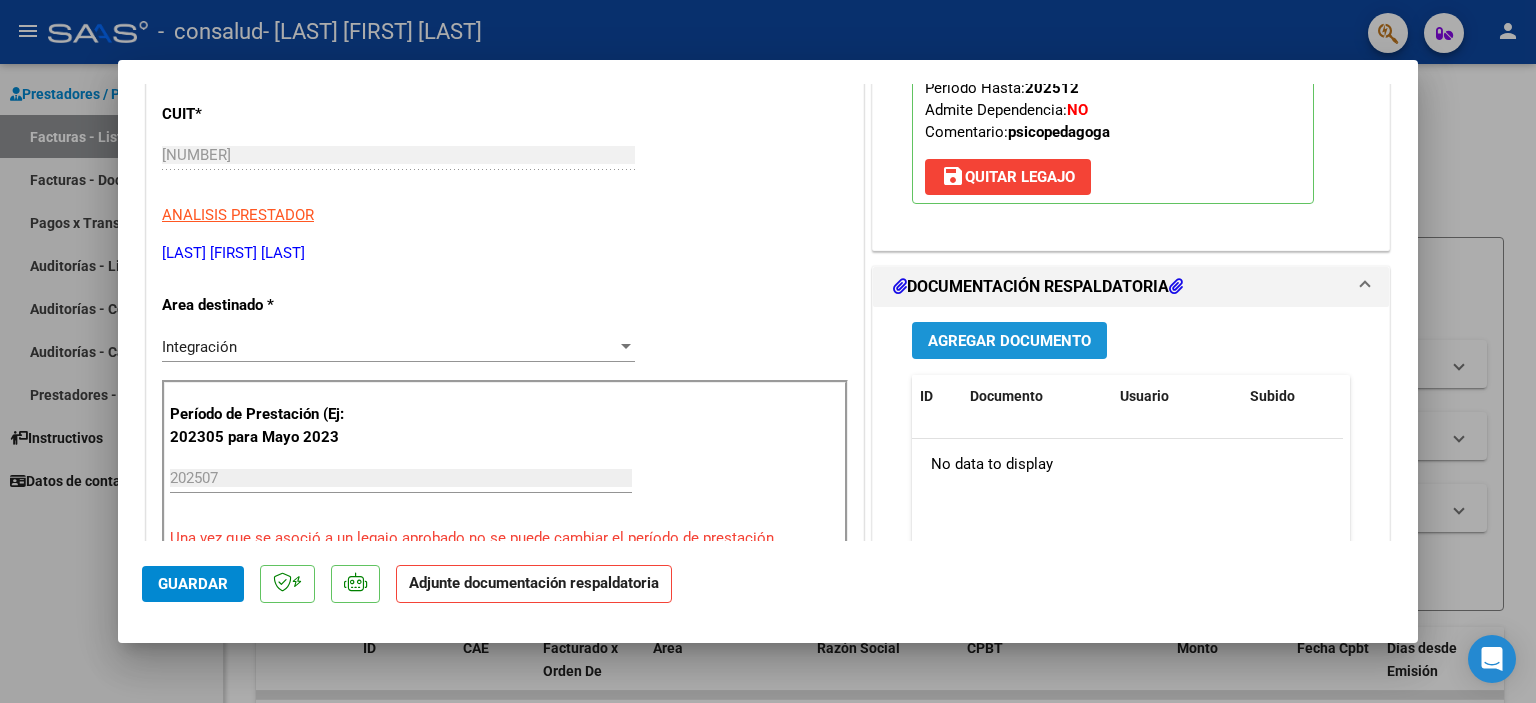 click on "Agregar Documento" at bounding box center [1009, 341] 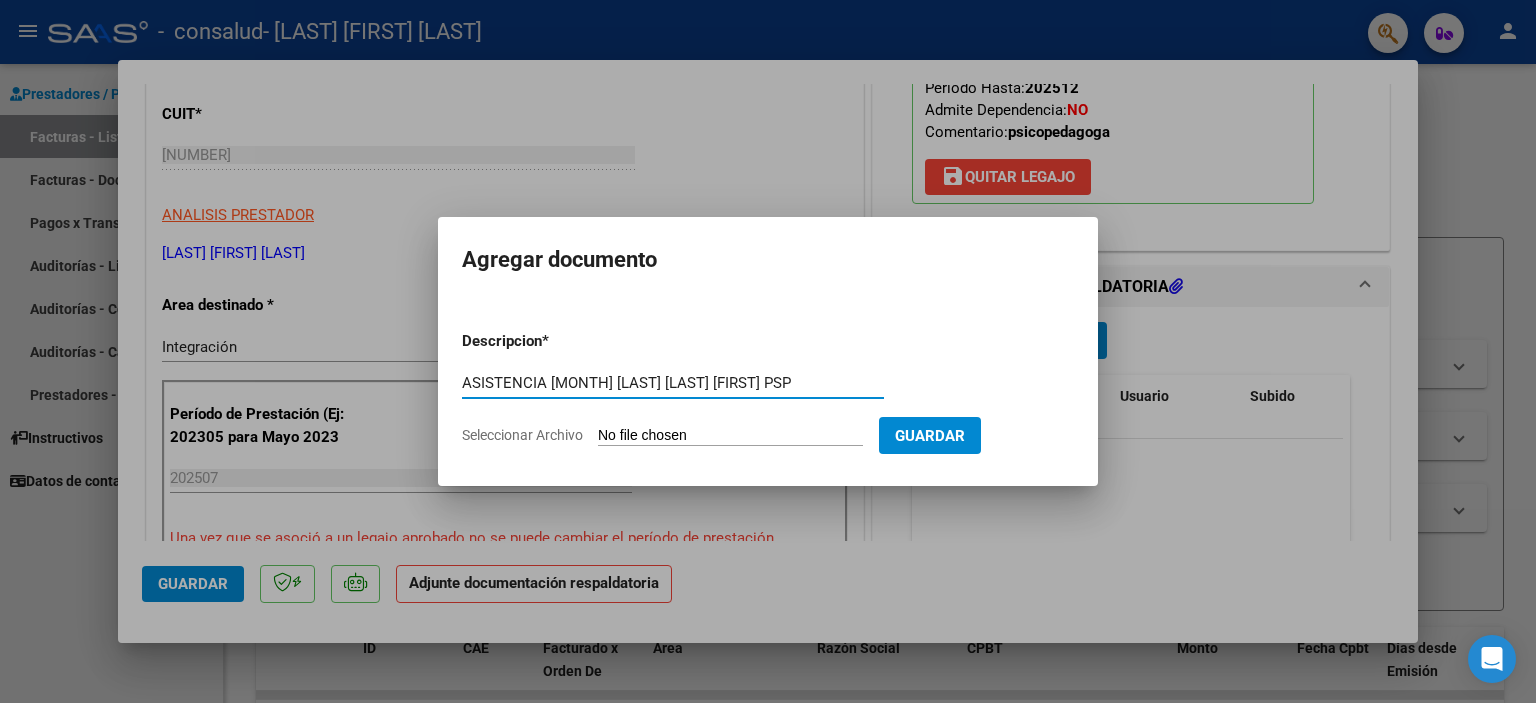 type on "ASISTENCIA [MONTH] [LAST] [LAST] [FIRST] PSP" 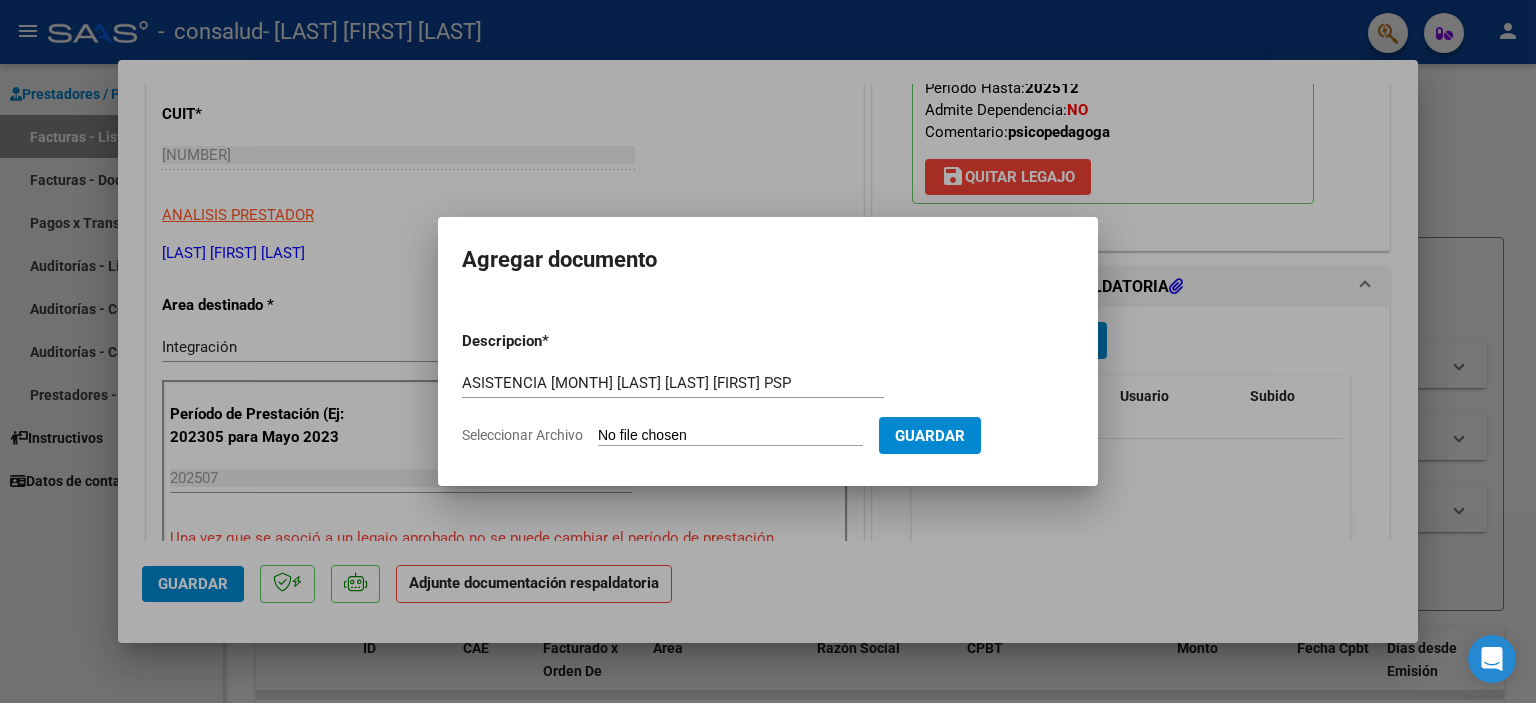 click on "Seleccionar Archivo" at bounding box center [730, 436] 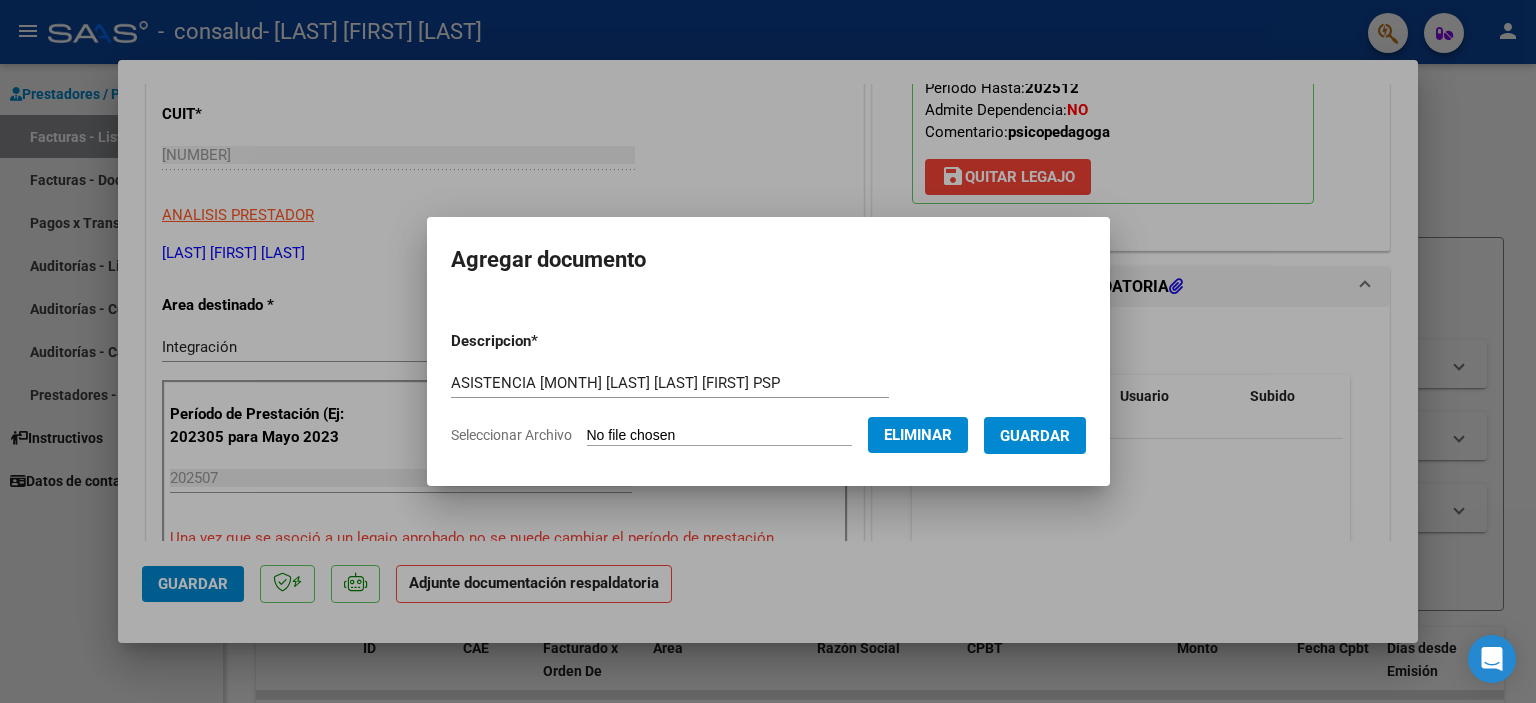 click on "Guardar" at bounding box center [1035, 436] 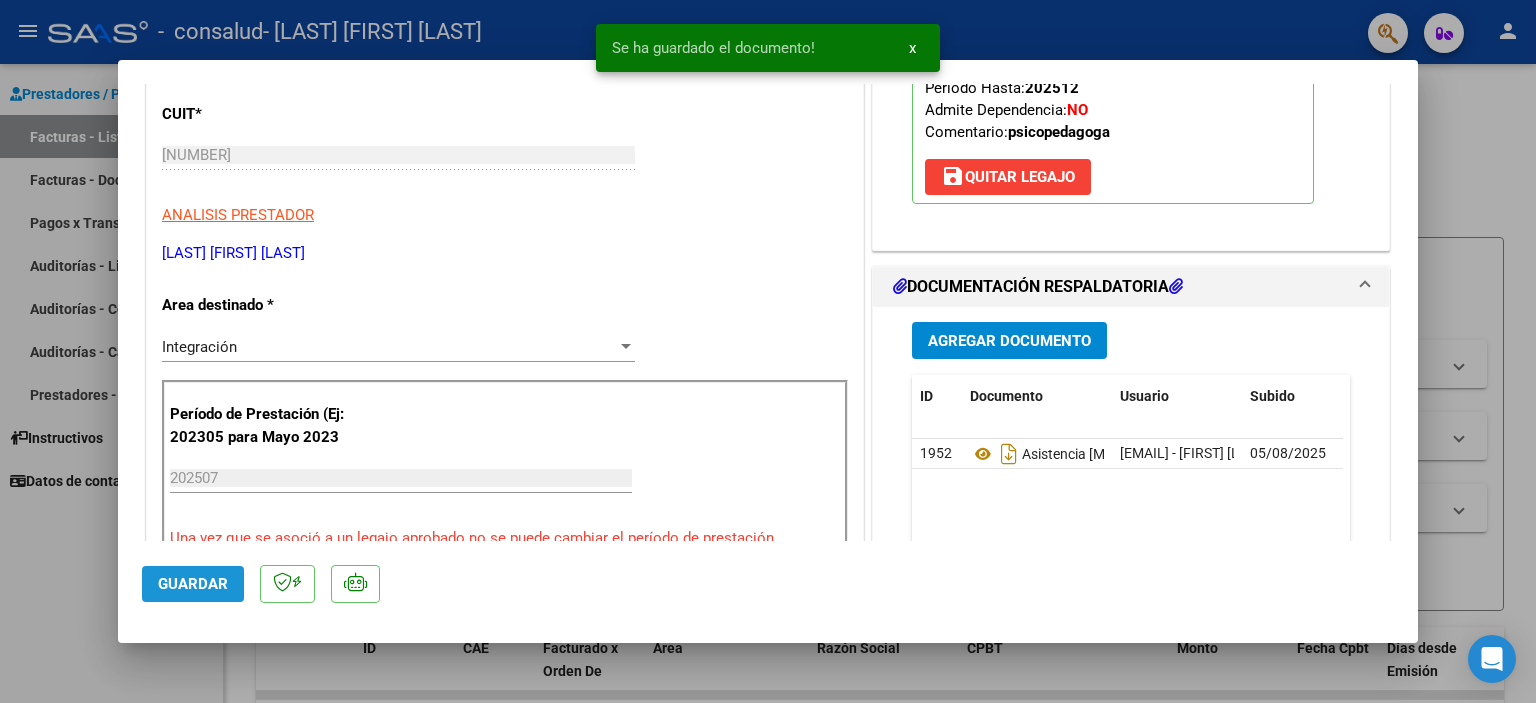 click on "Guardar" 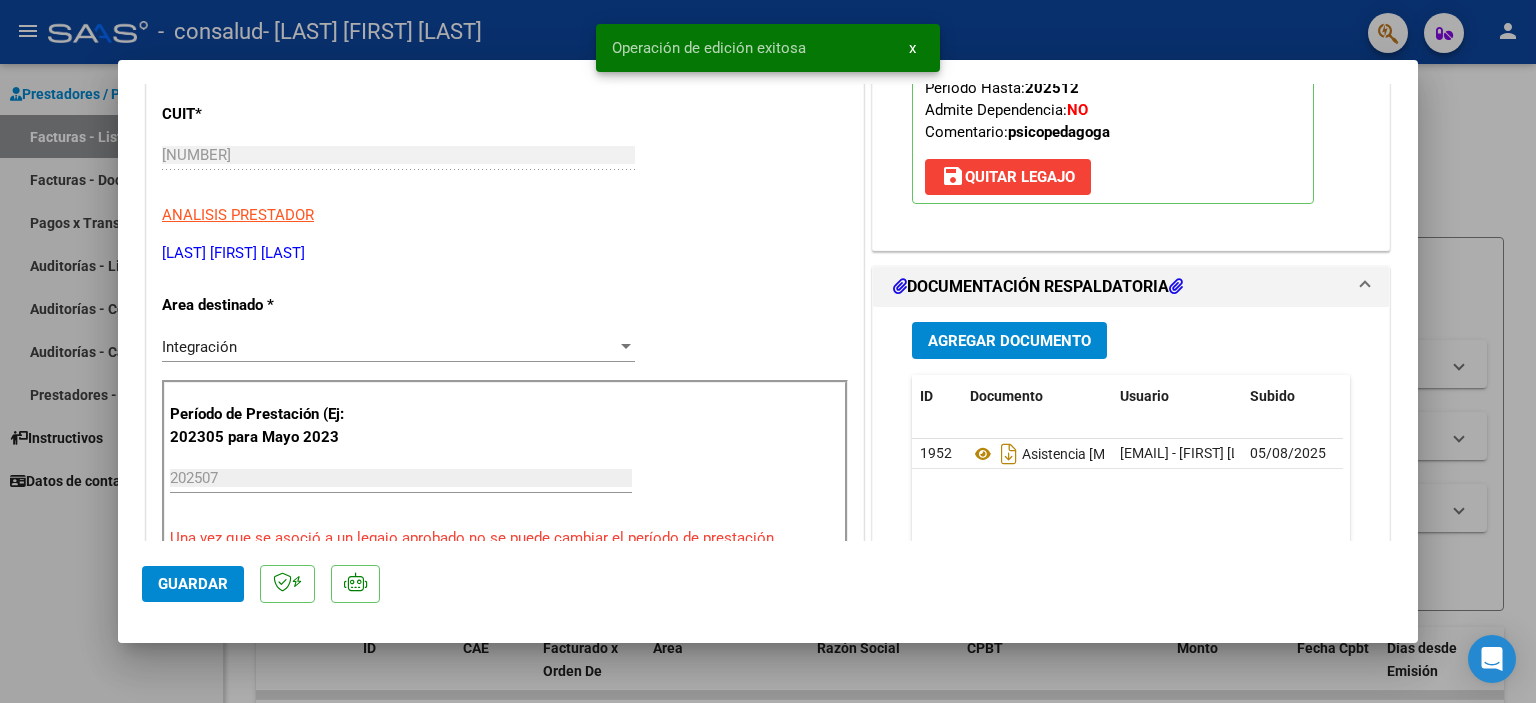 click at bounding box center (768, 351) 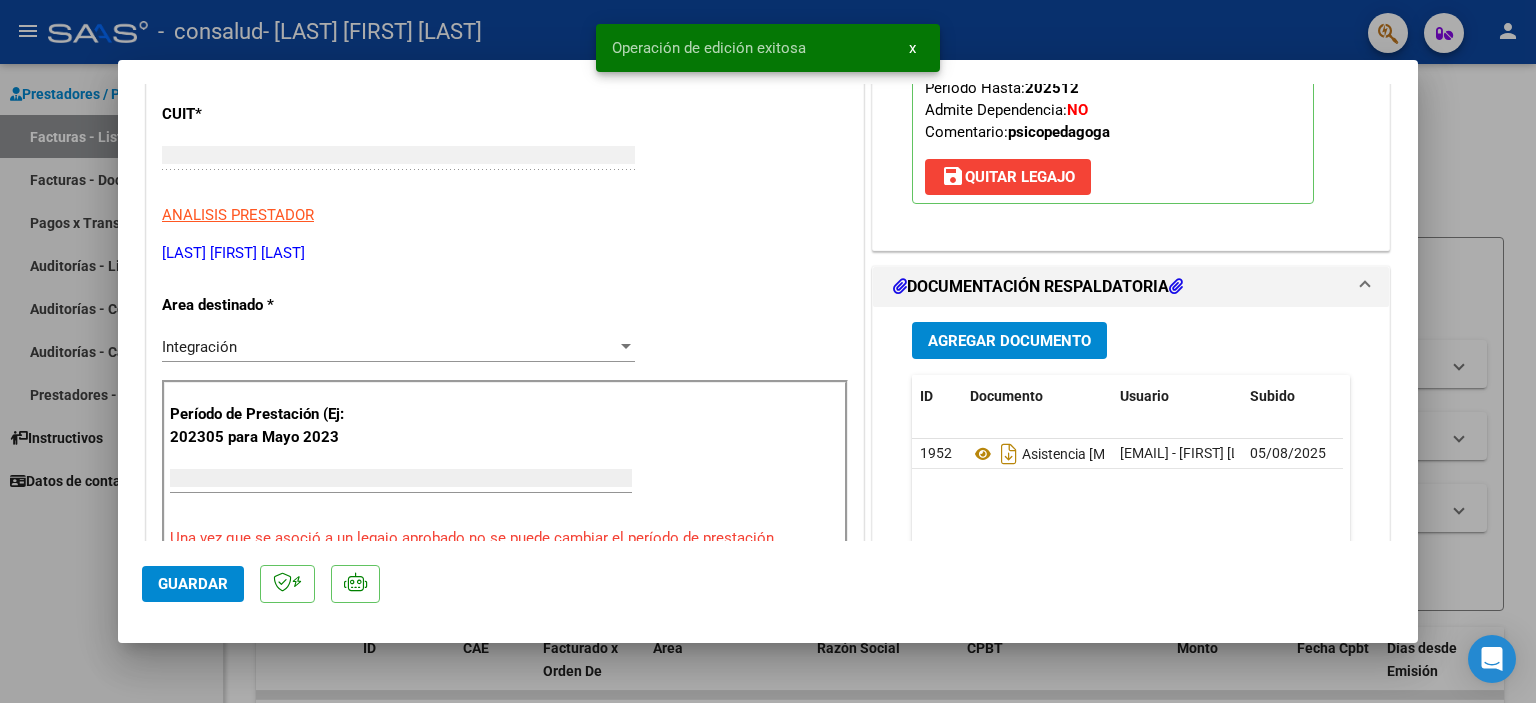 scroll, scrollTop: 239, scrollLeft: 0, axis: vertical 